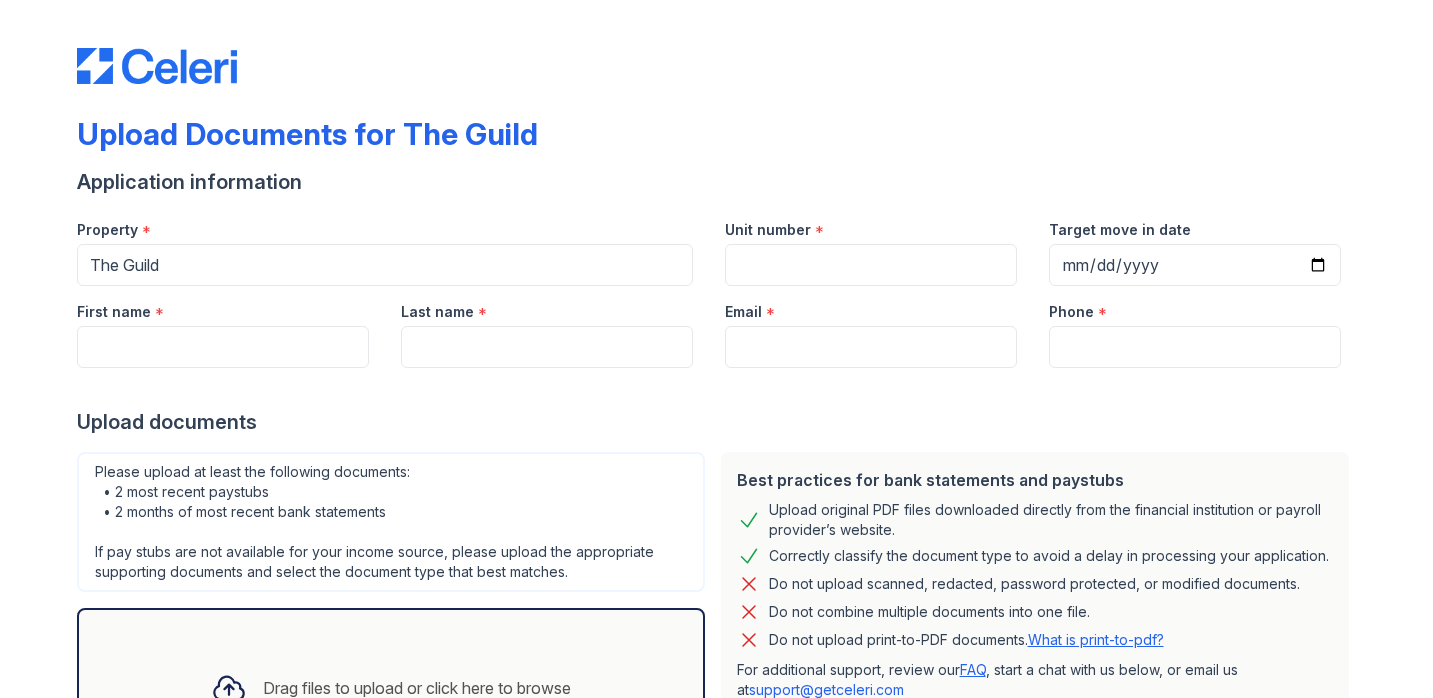 scroll, scrollTop: 0, scrollLeft: 0, axis: both 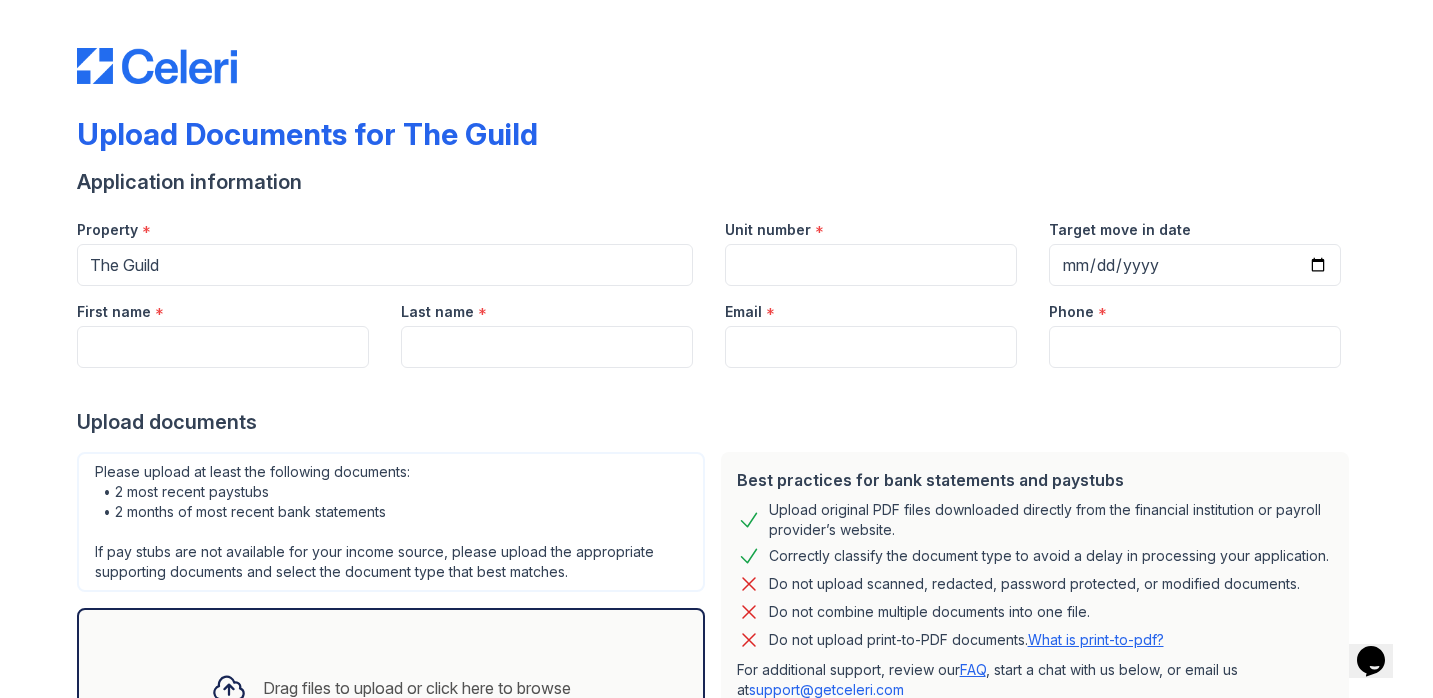 click on "Email
*" at bounding box center (871, 306) 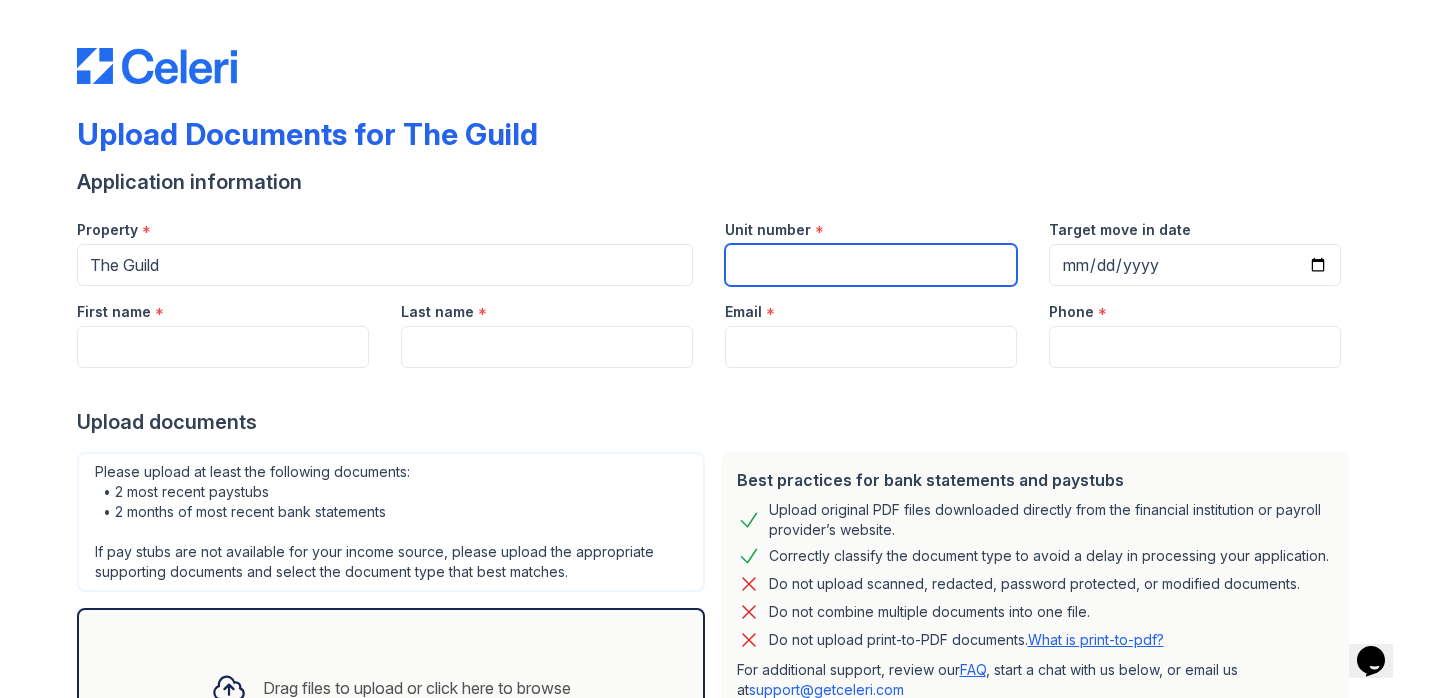 click on "Unit number" at bounding box center (871, 265) 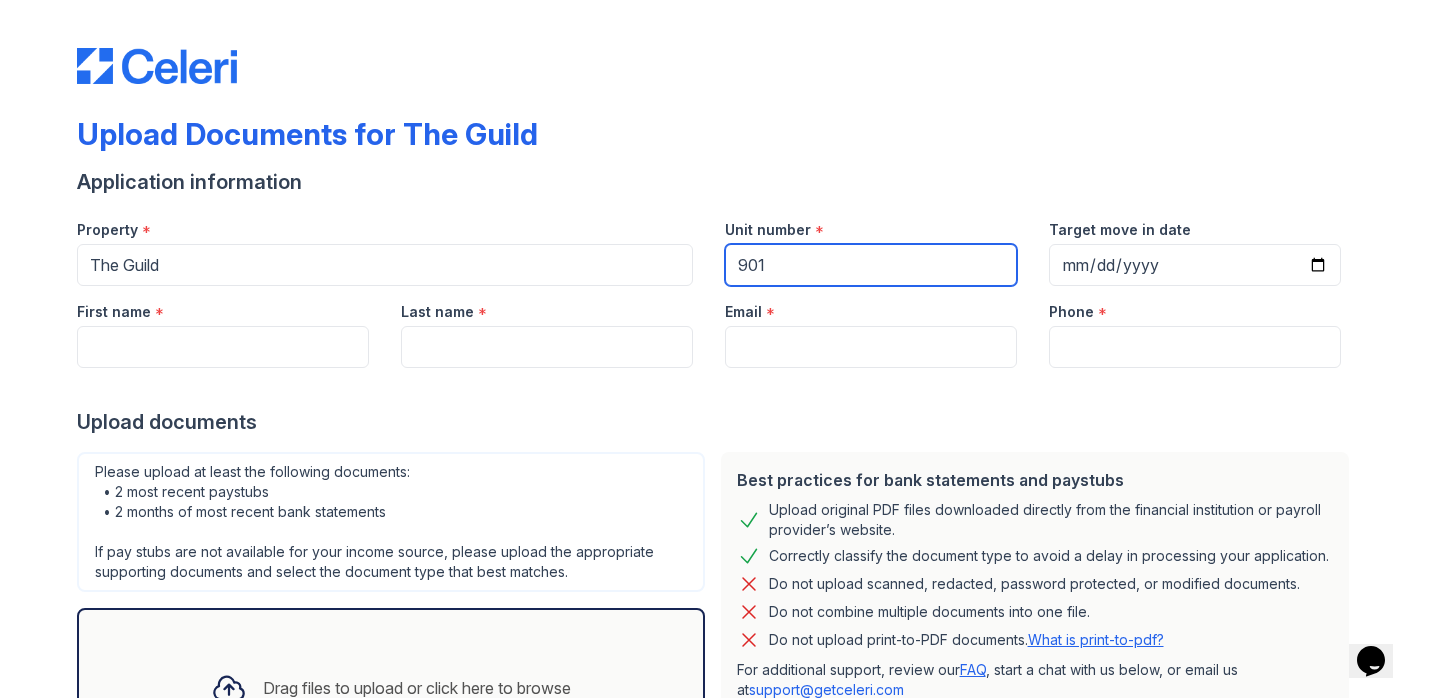 type on "901" 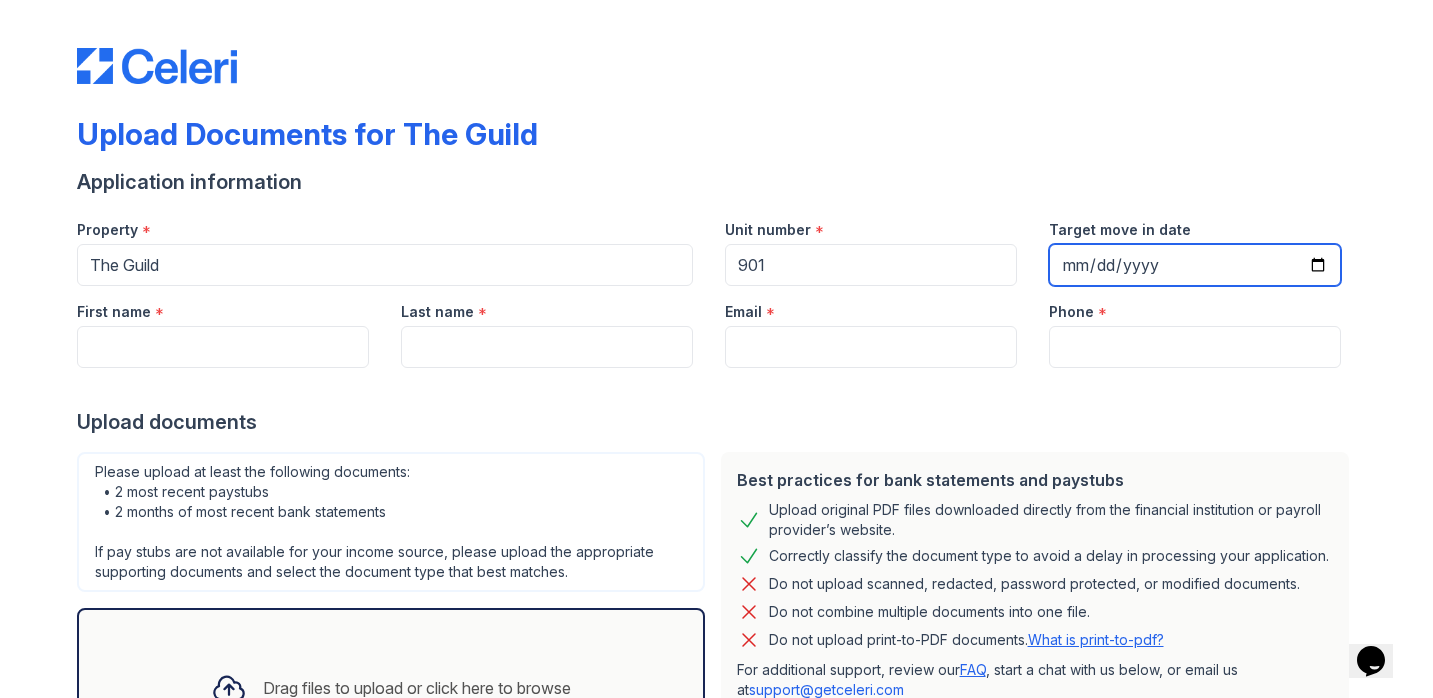 click on "Target move in date" at bounding box center [1195, 265] 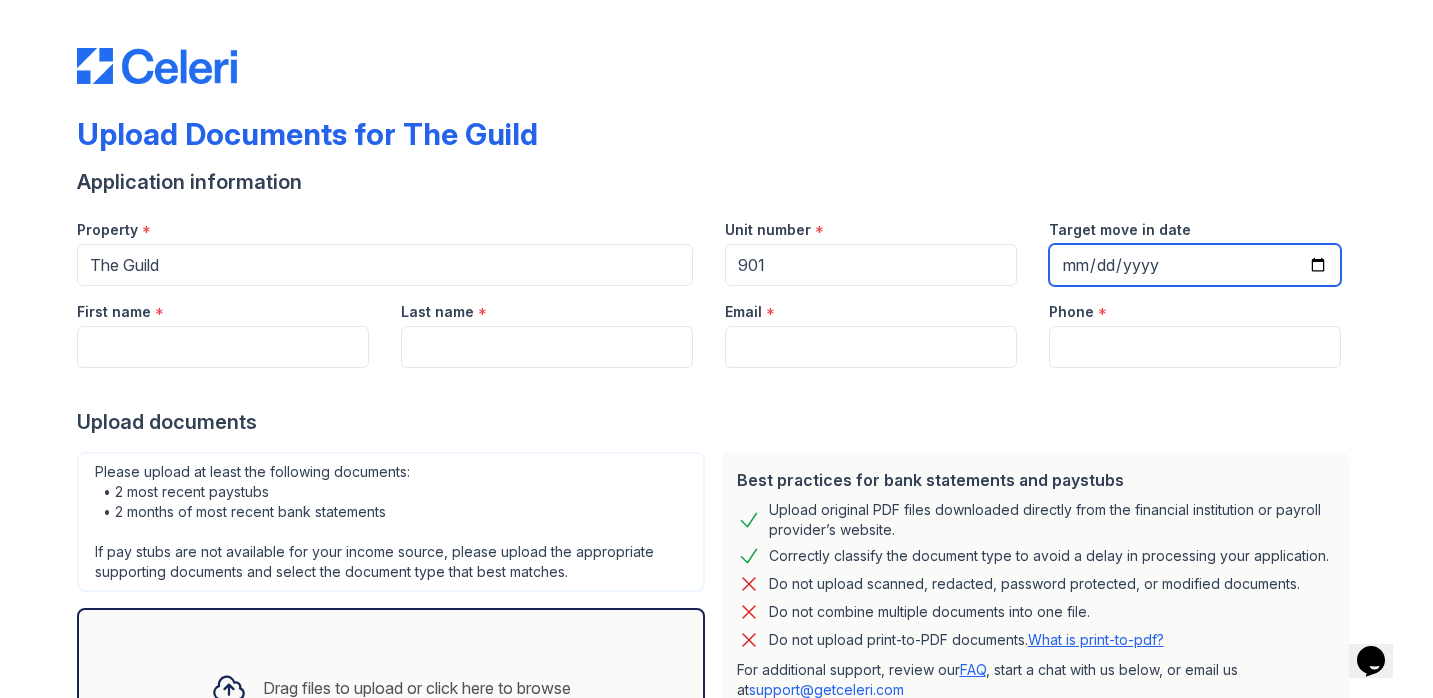 type on "[DATE]" 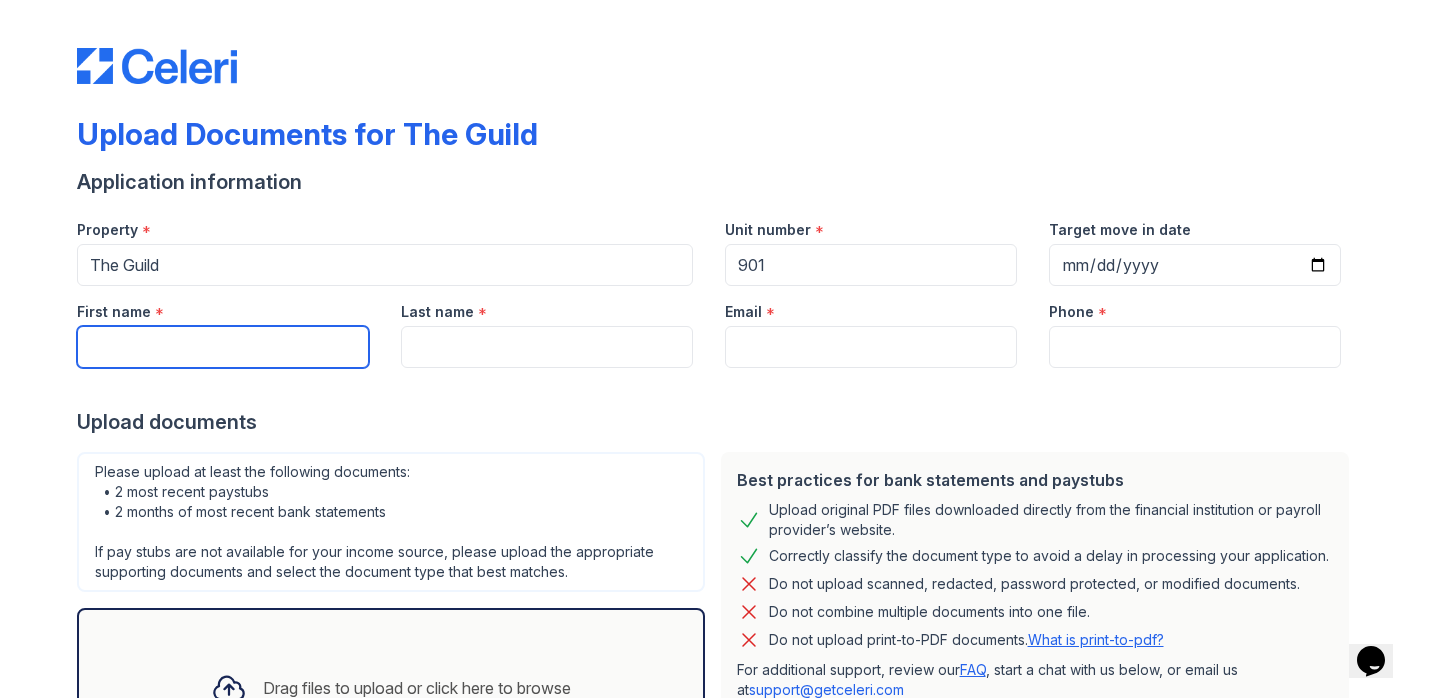 click on "First name" at bounding box center (223, 347) 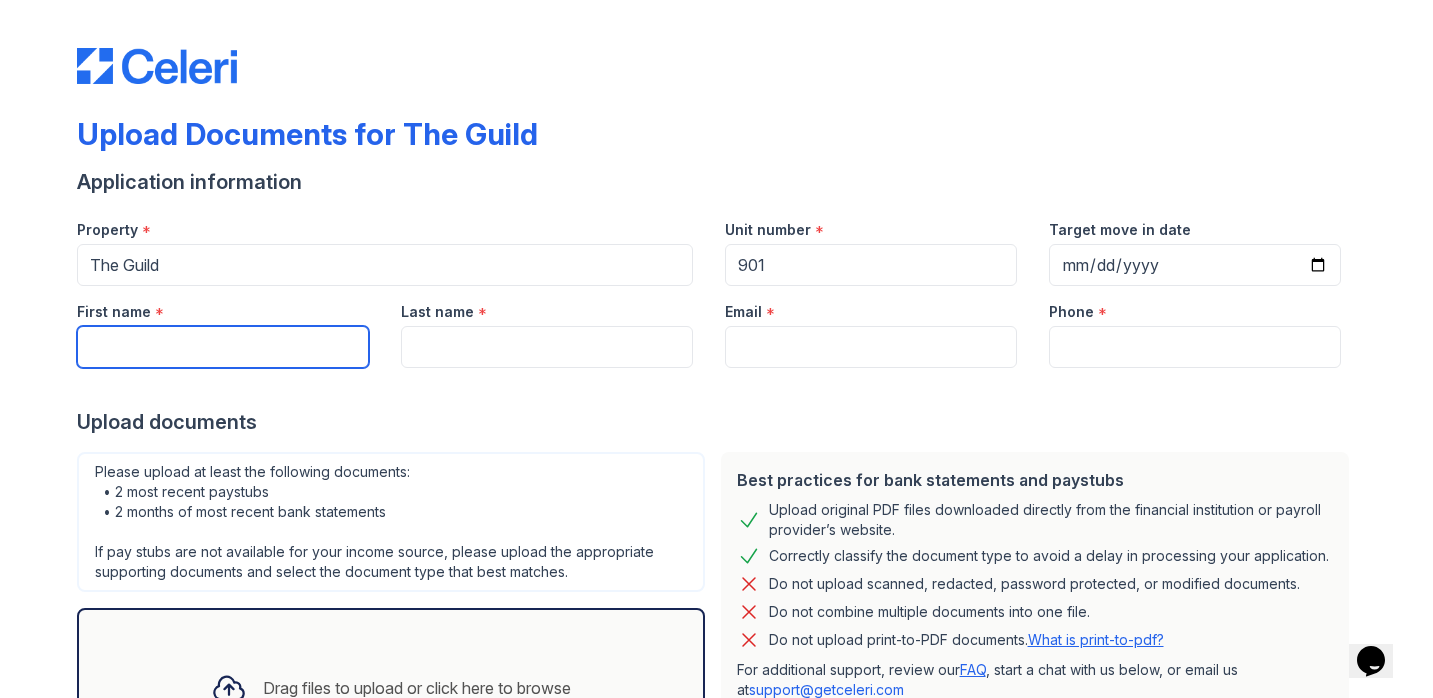 type on "[FIRST]" 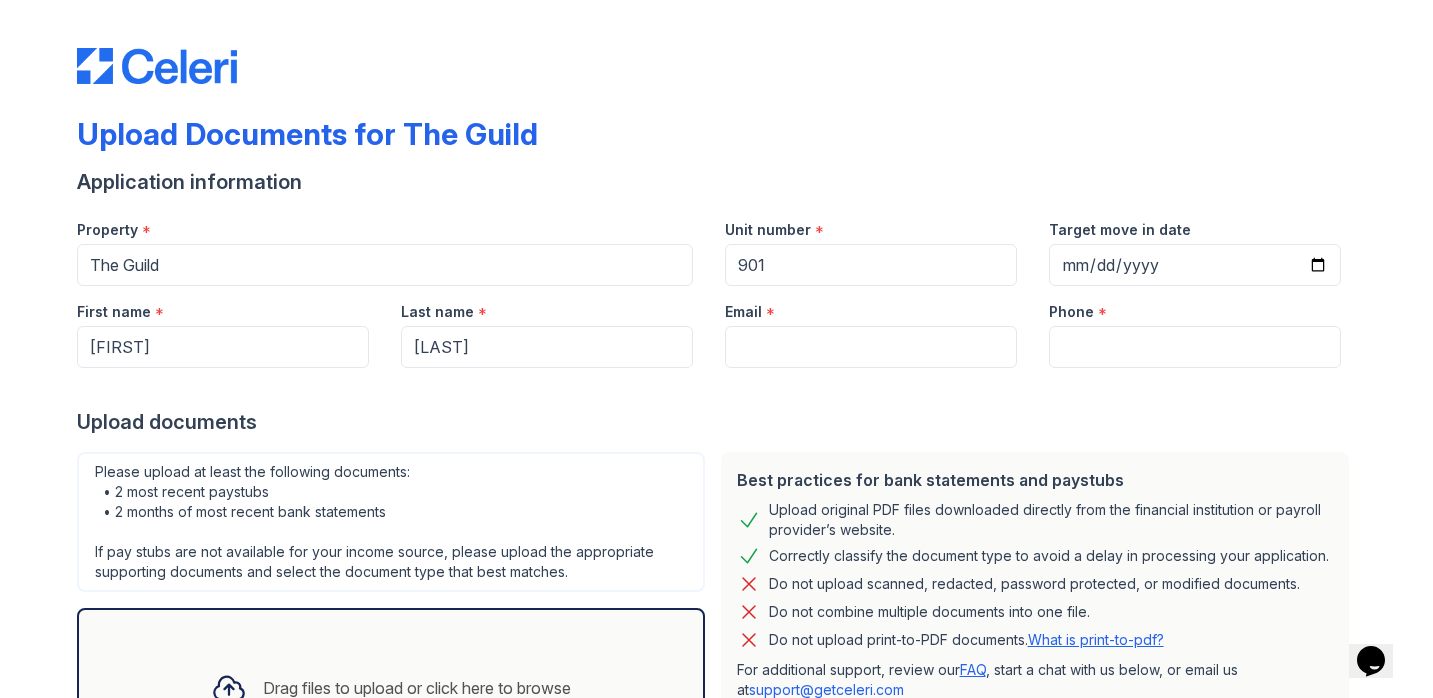 type on "[EMAIL]" 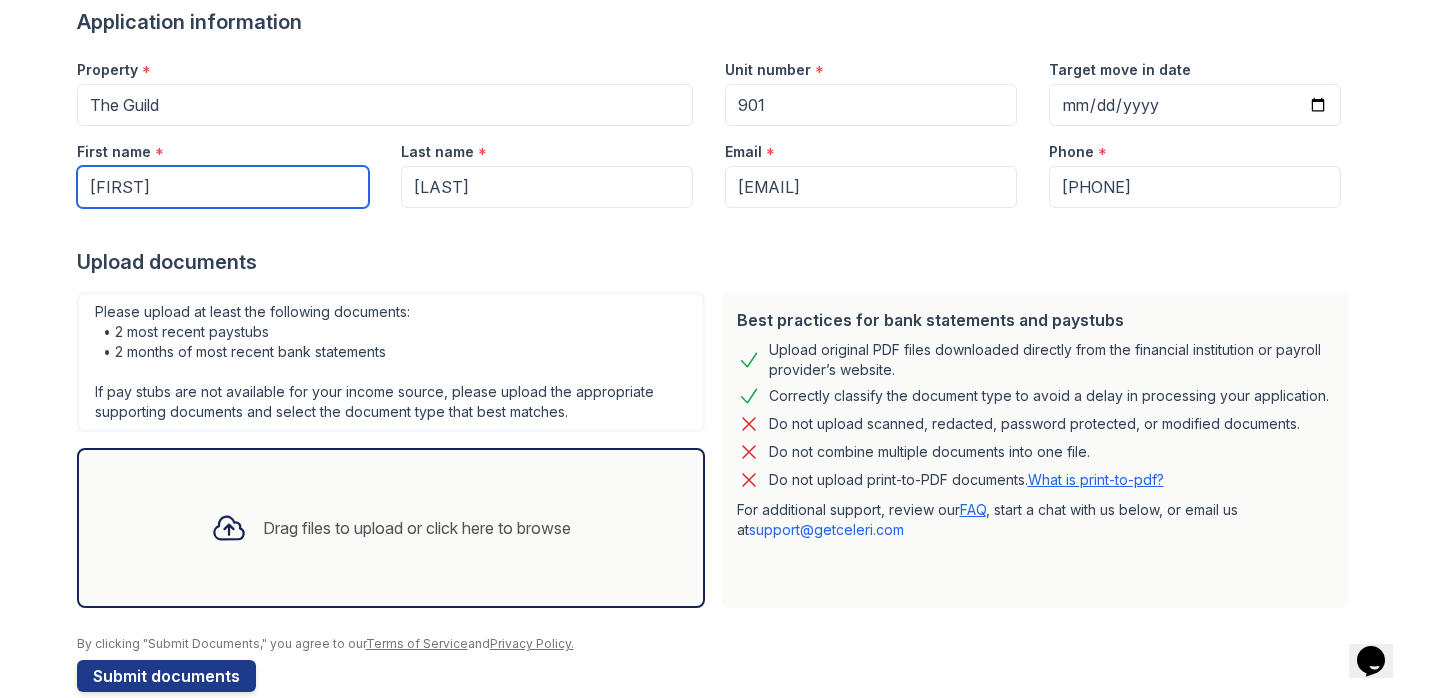 scroll, scrollTop: 194, scrollLeft: 0, axis: vertical 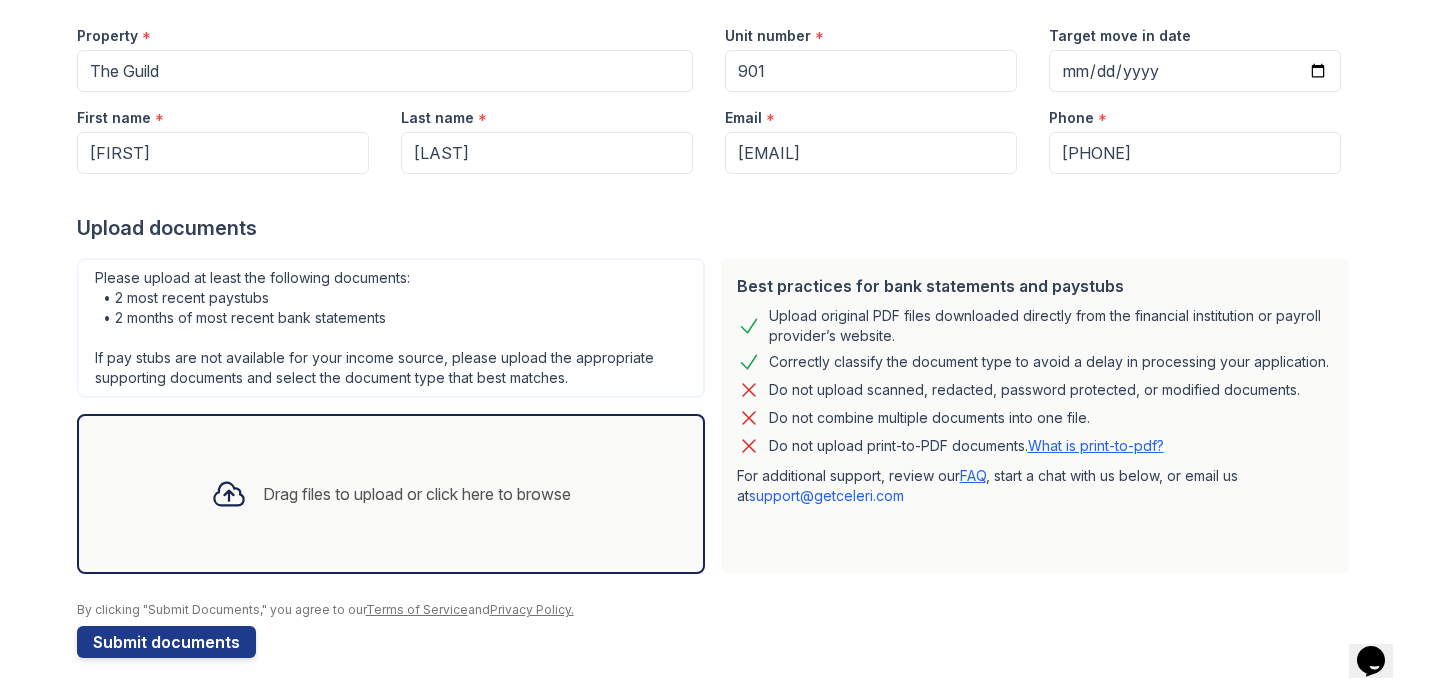 click on "Drag files to upload or click here to browse" at bounding box center [391, 494] 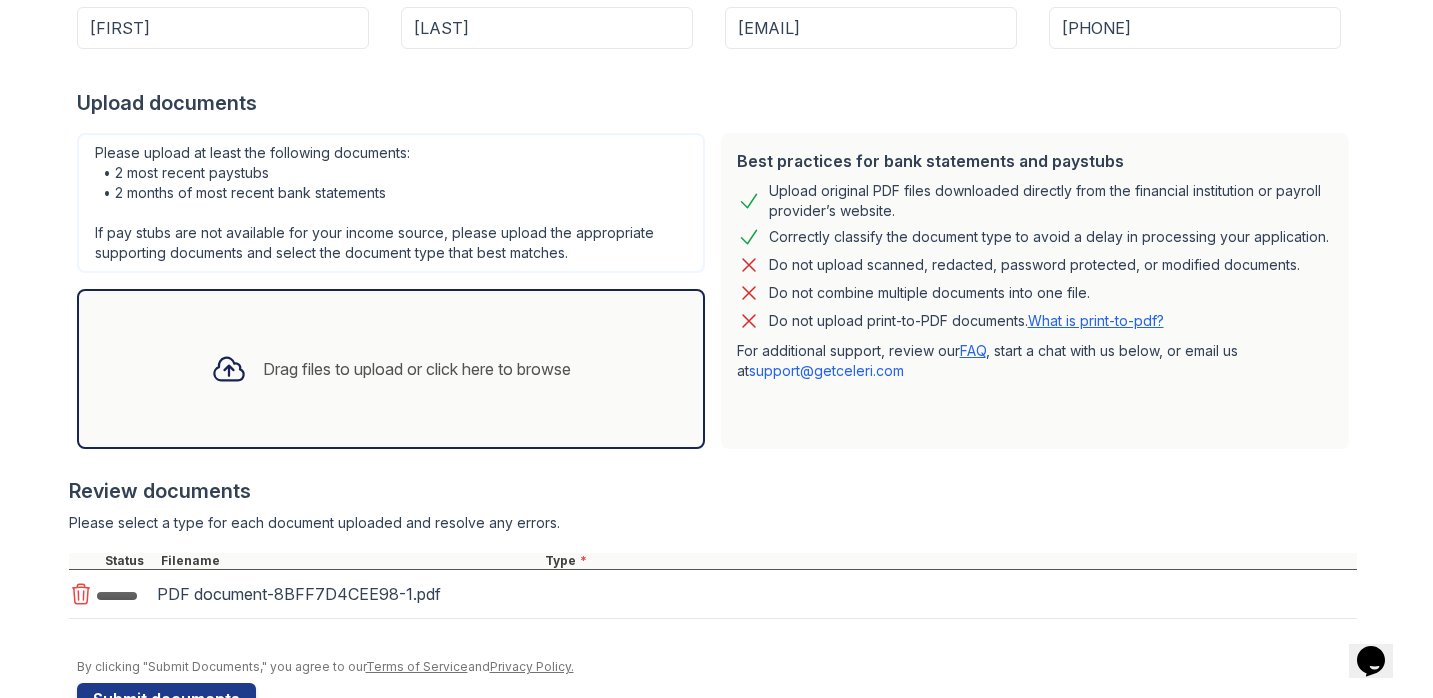 scroll, scrollTop: 326, scrollLeft: 0, axis: vertical 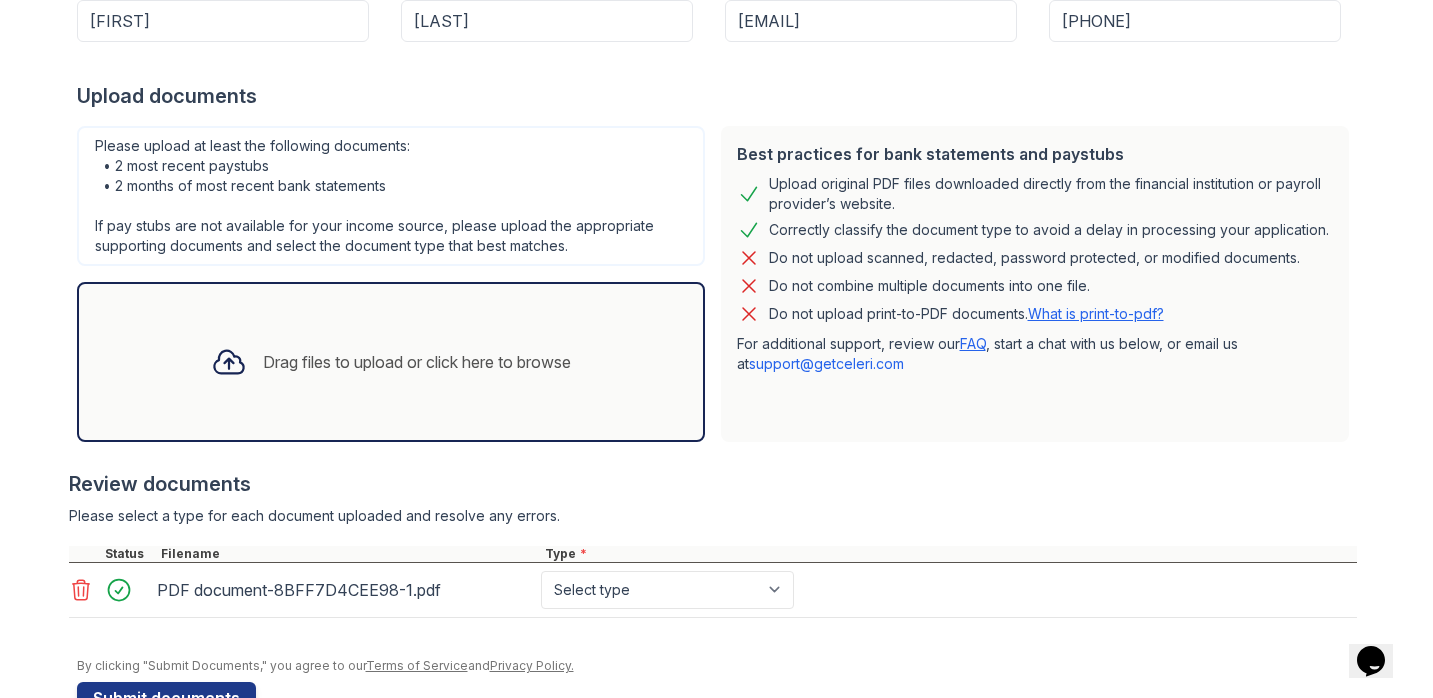 click on "PDF document-8BFF7D4CEE98-1.pdf" at bounding box center [345, 590] 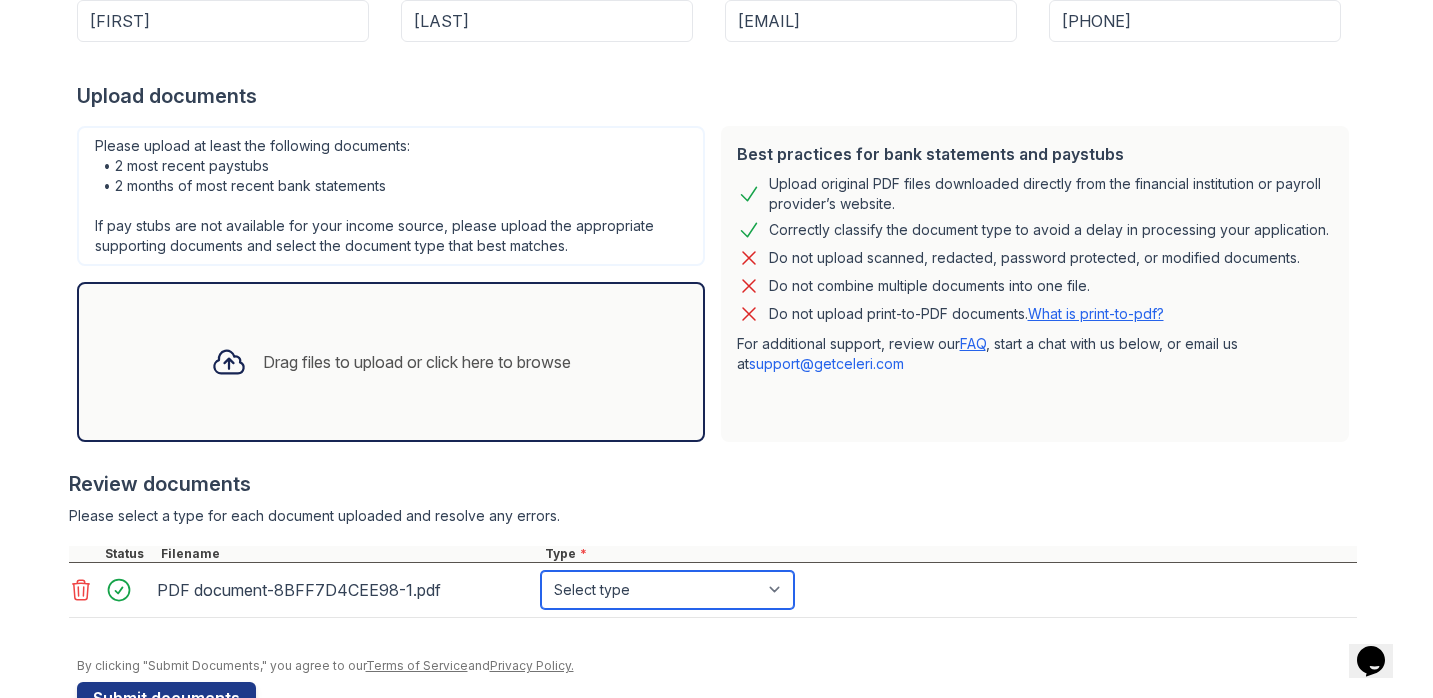 click on "Select type
Paystub
Bank Statement
Offer Letter
Tax Documents
Benefit Award Letter
Investment Account Statement
Other" at bounding box center [667, 590] 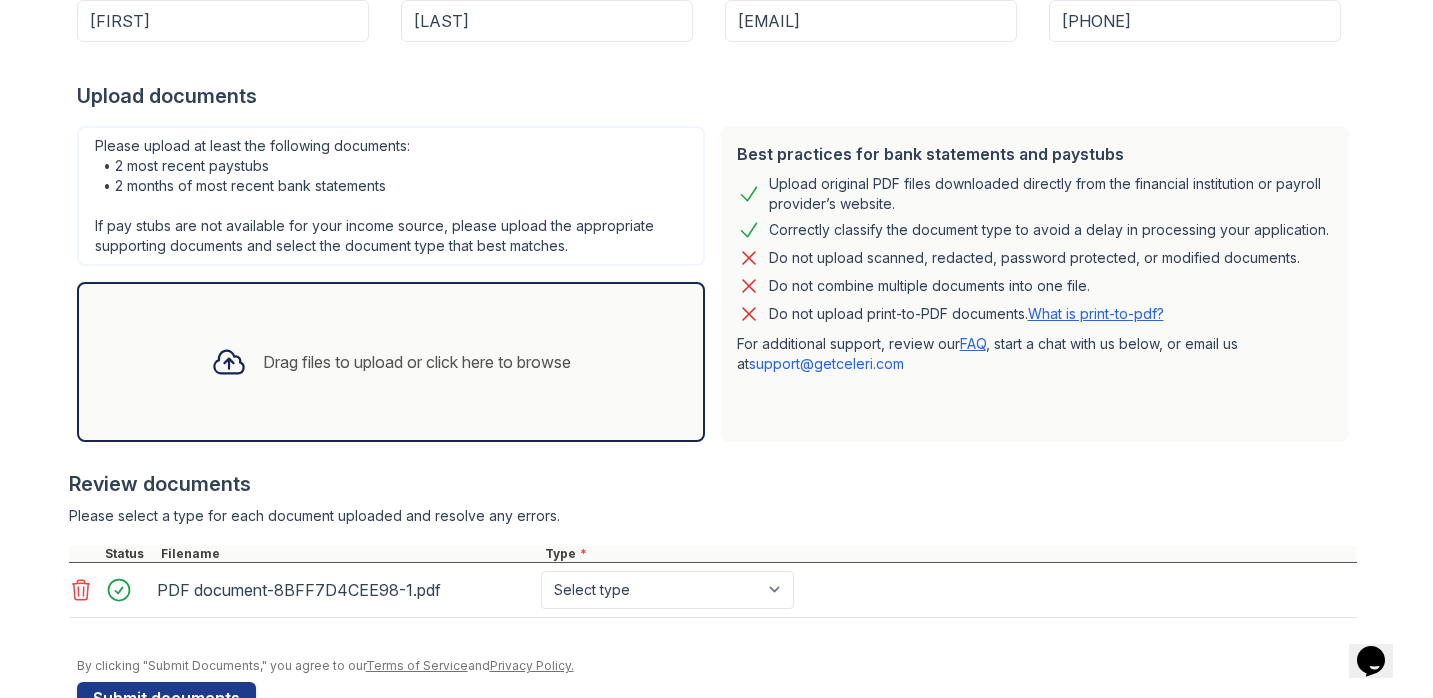 click 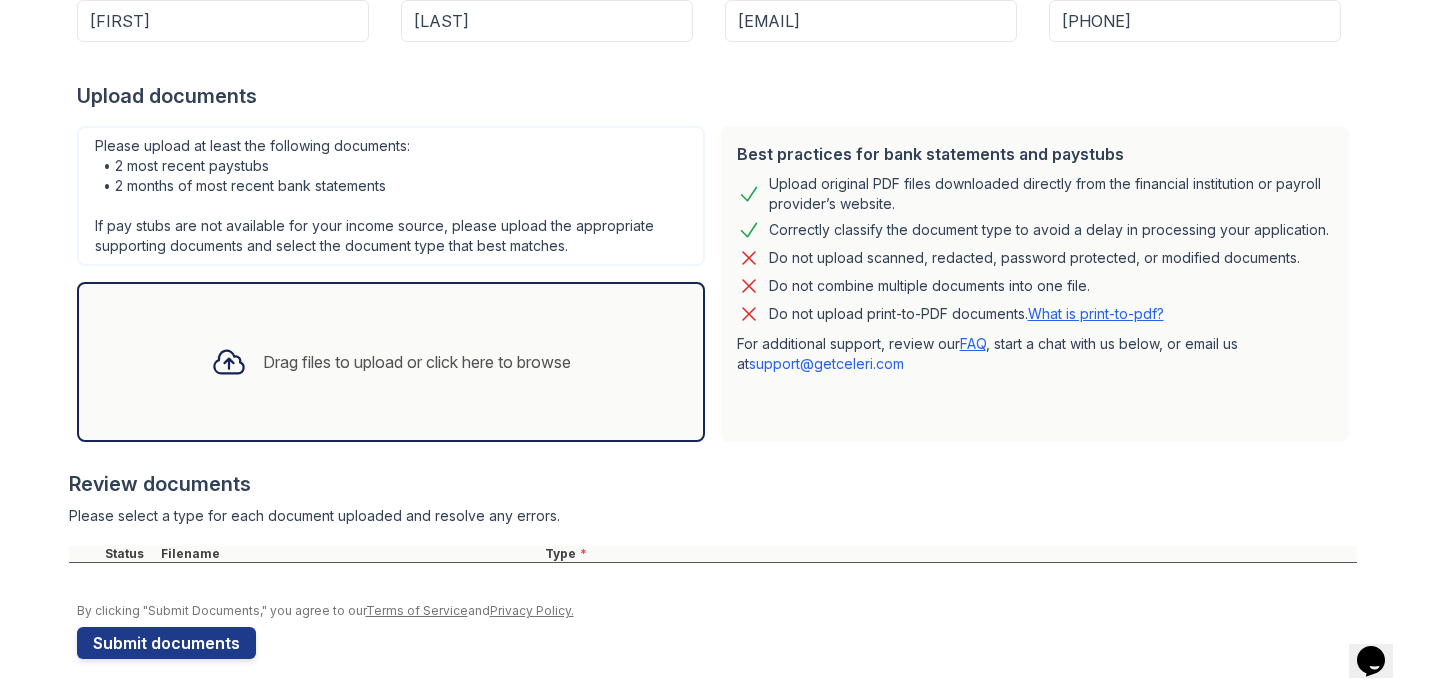 click 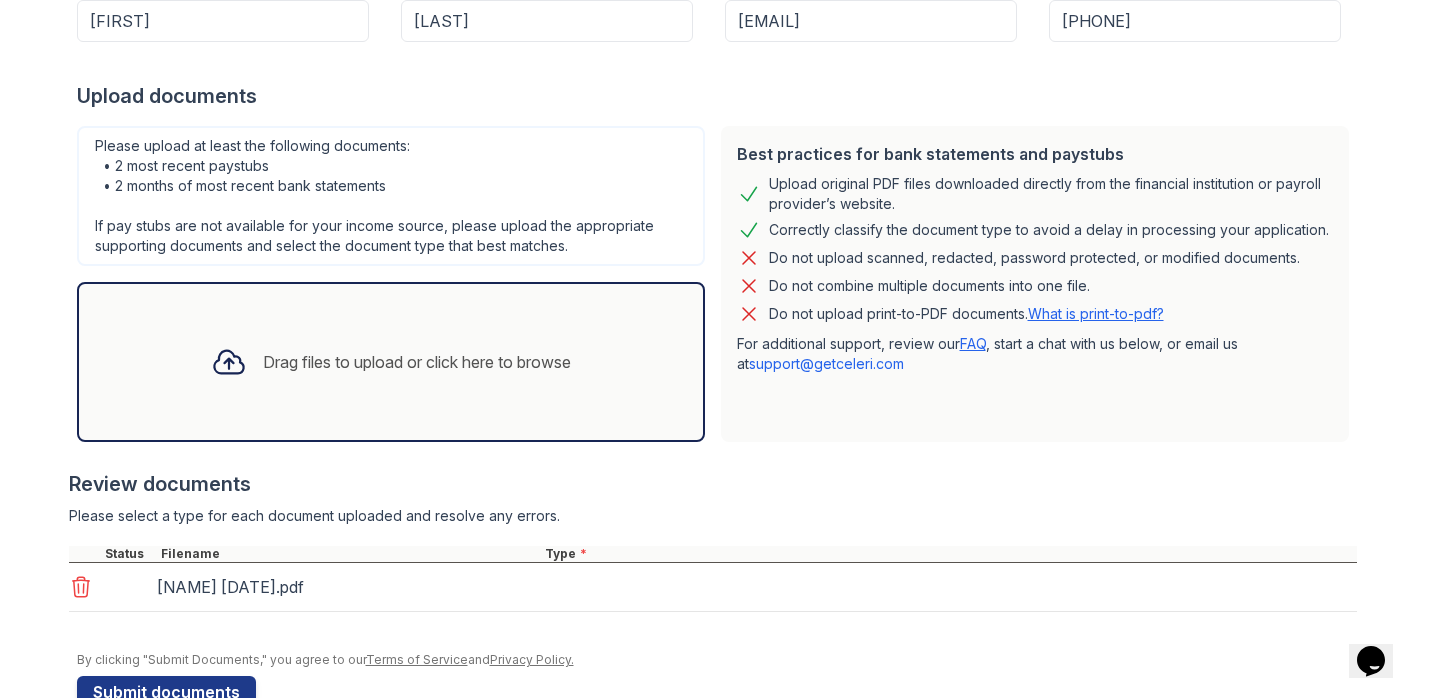click on "Drag files to upload or click here to browse" at bounding box center [391, 362] 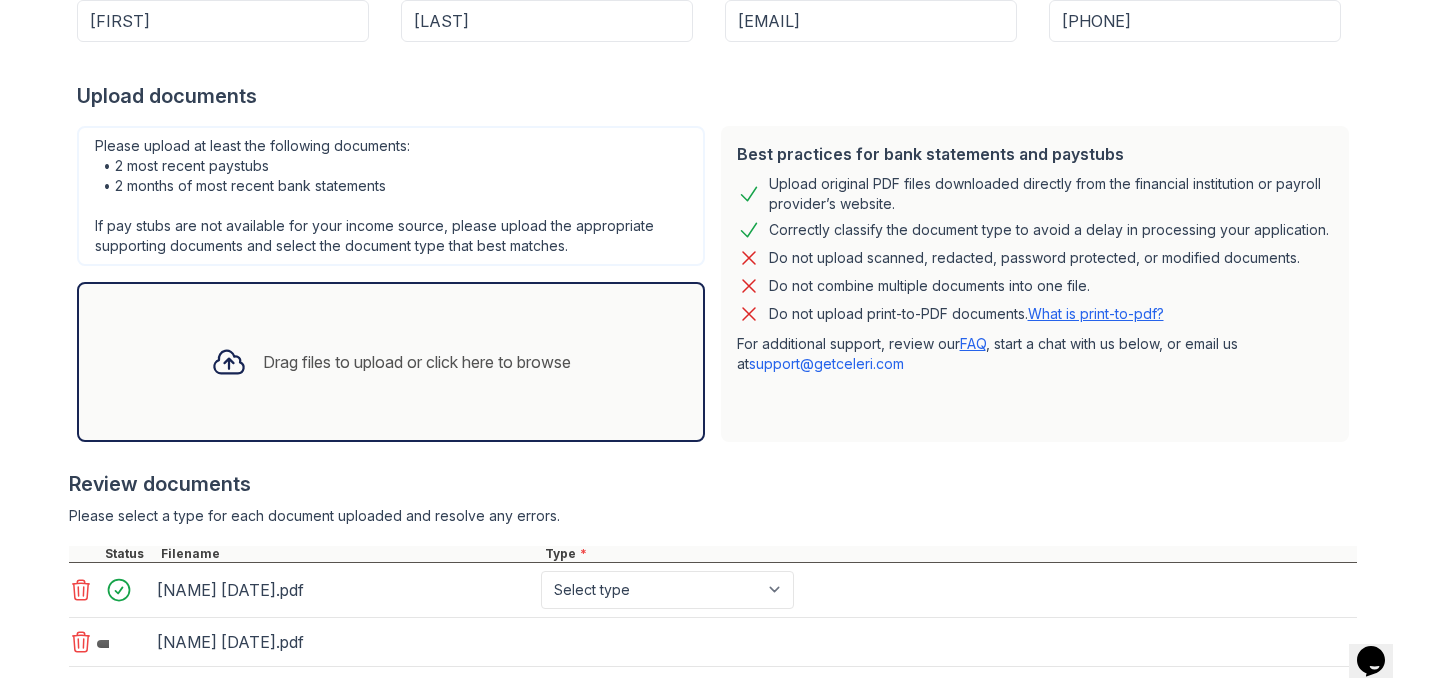scroll, scrollTop: 375, scrollLeft: 0, axis: vertical 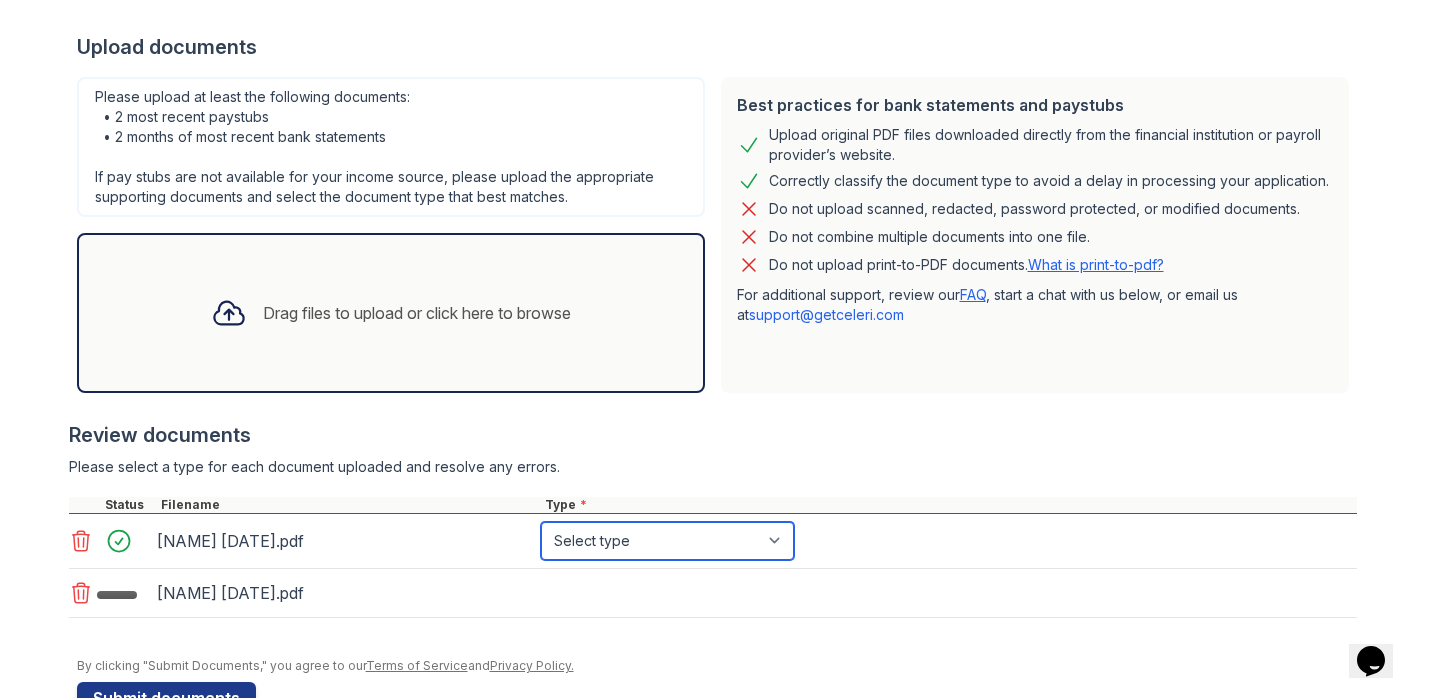 click on "Select type
Paystub
Bank Statement
Offer Letter
Tax Documents
Benefit Award Letter
Investment Account Statement
Other" at bounding box center (667, 541) 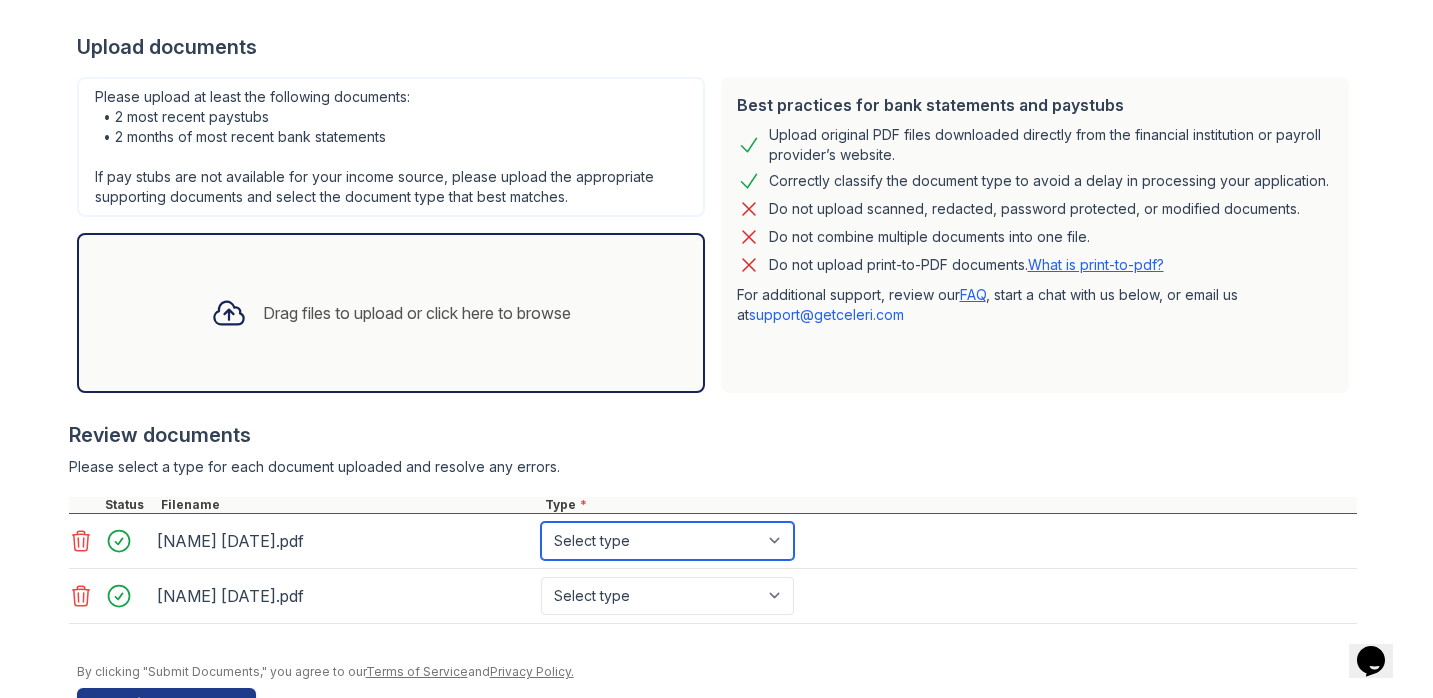 select on "bank_statement" 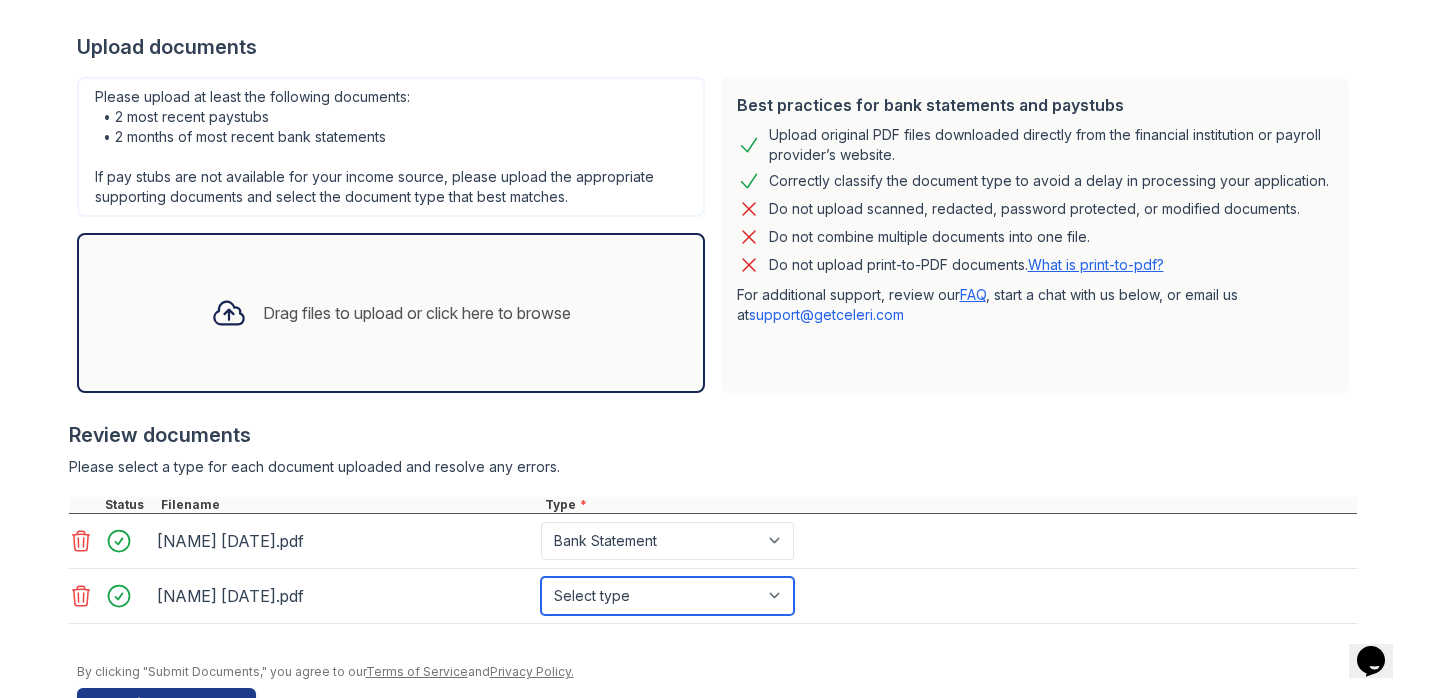 click on "Select type
Paystub
Bank Statement
Offer Letter
Tax Documents
Benefit Award Letter
Investment Account Statement
Other" at bounding box center [667, 596] 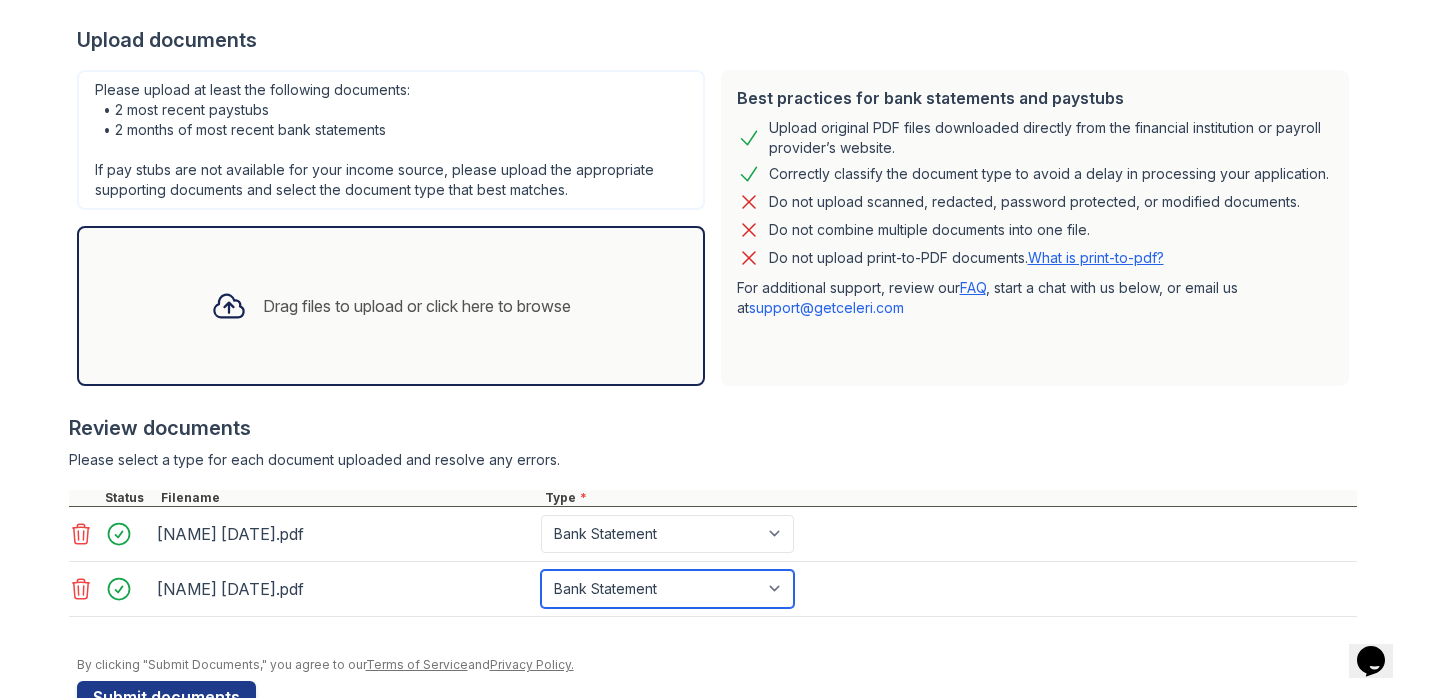 scroll, scrollTop: 437, scrollLeft: 0, axis: vertical 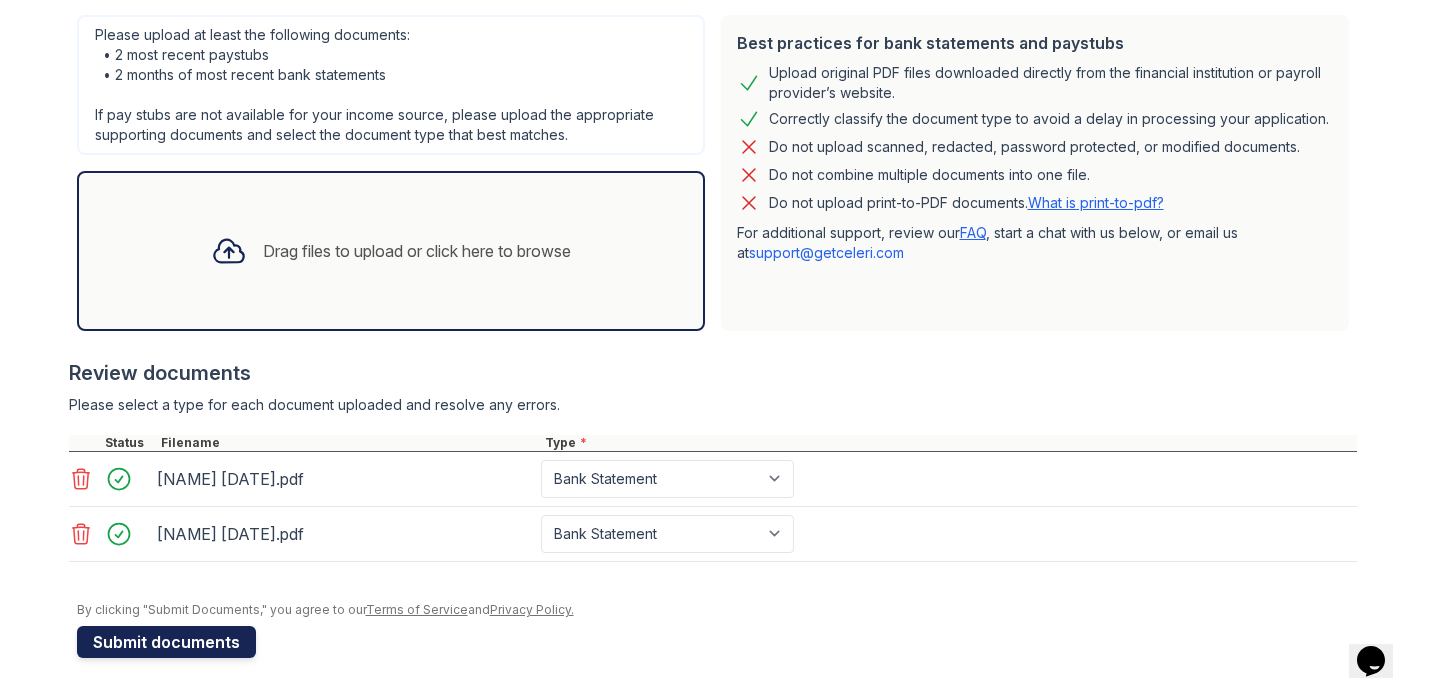 click on "Submit documents" at bounding box center [166, 642] 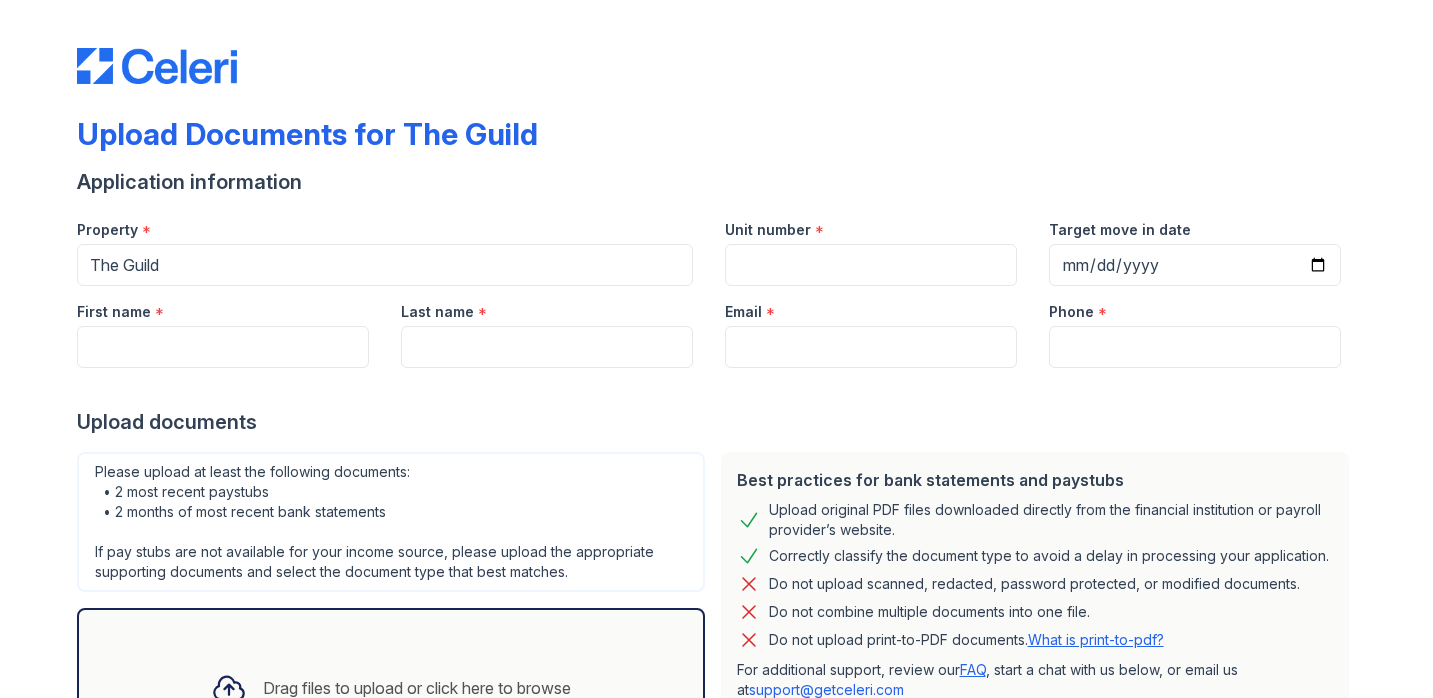 scroll, scrollTop: 0, scrollLeft: 0, axis: both 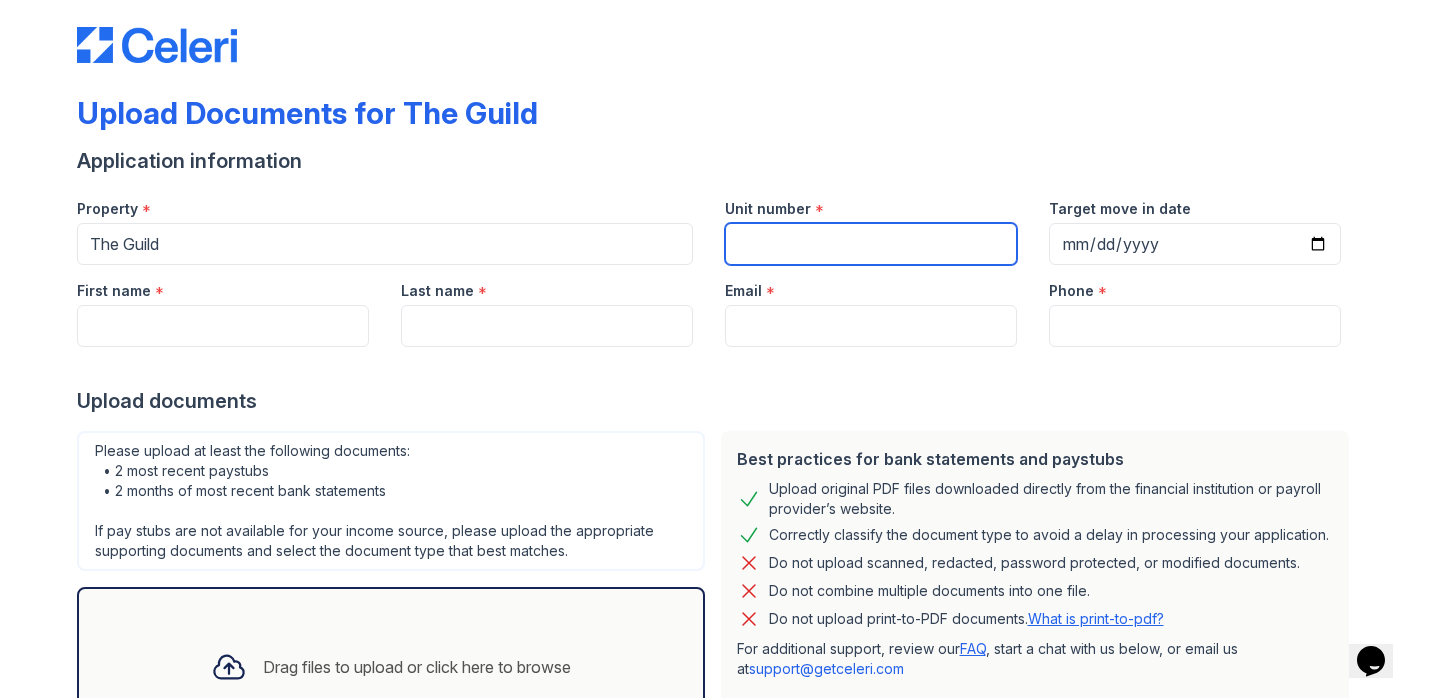 click on "Unit number" at bounding box center (871, 244) 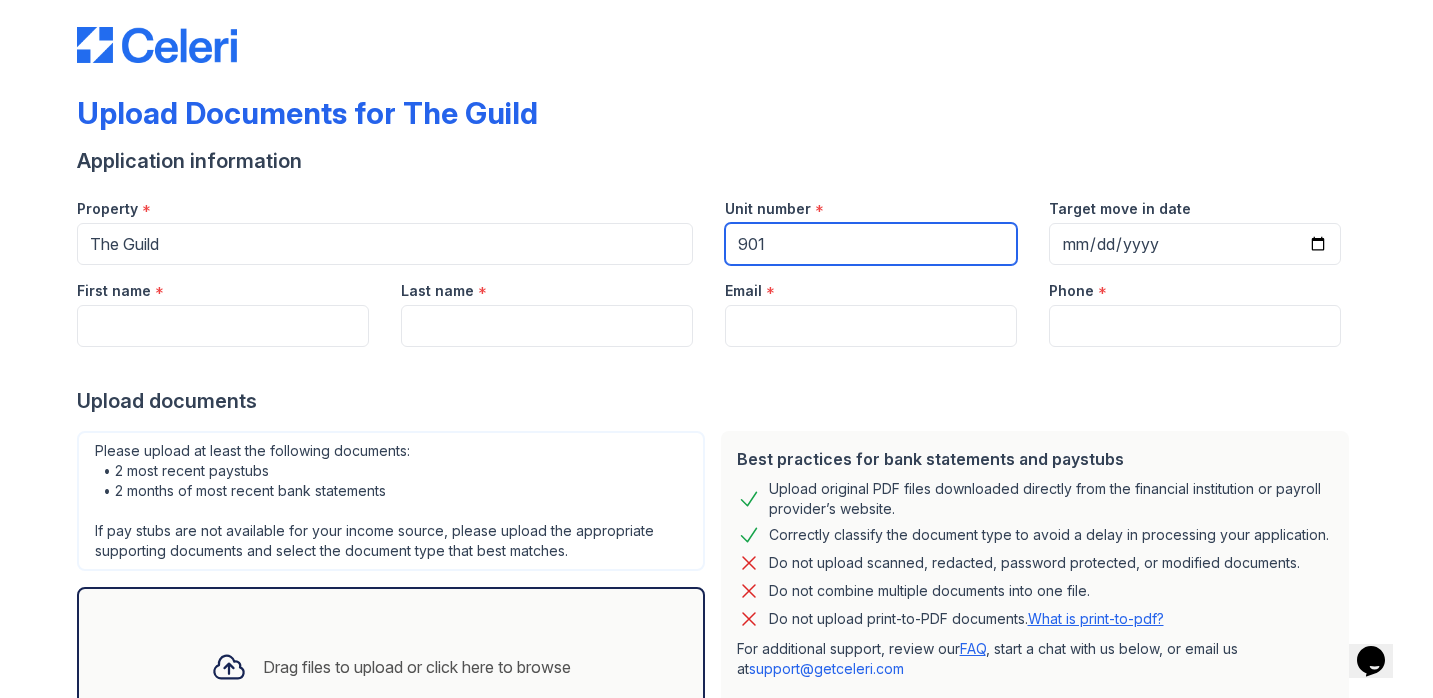 type on "901" 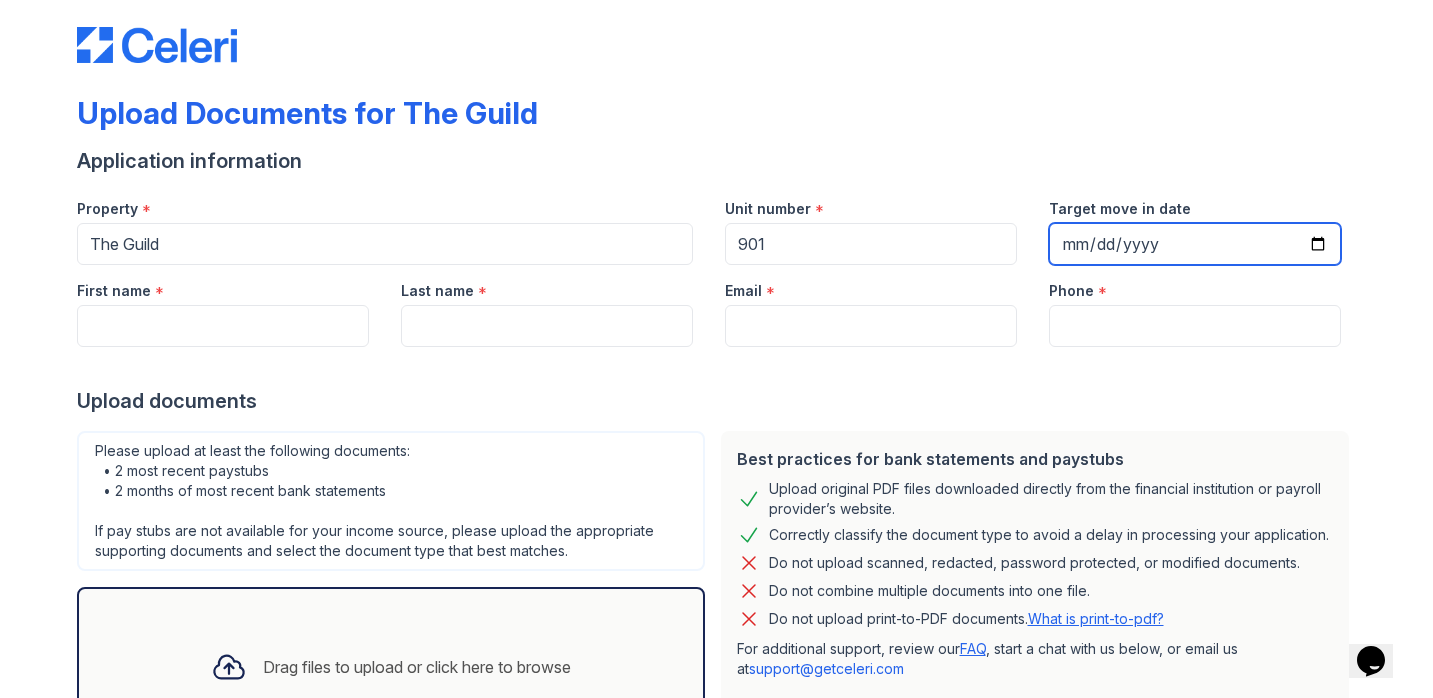 click on "Target move in date" at bounding box center [1195, 244] 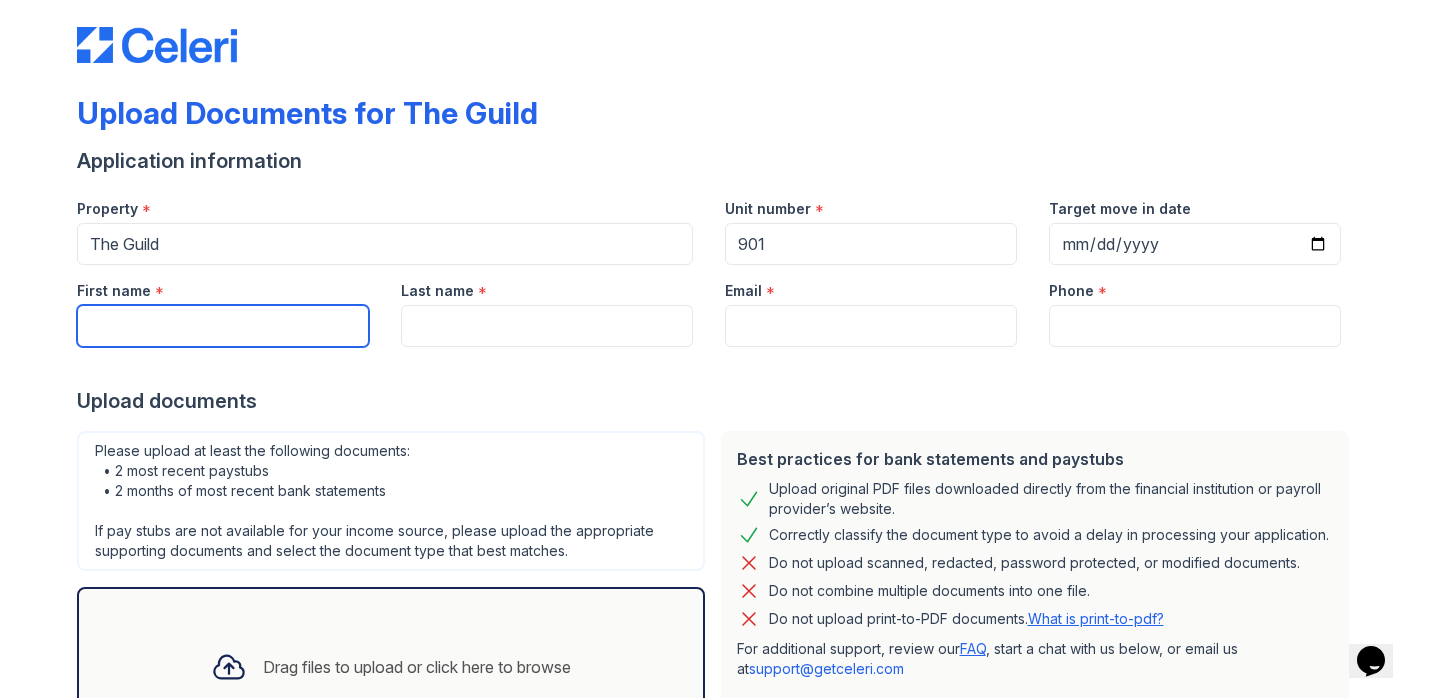 click on "First name" at bounding box center [223, 326] 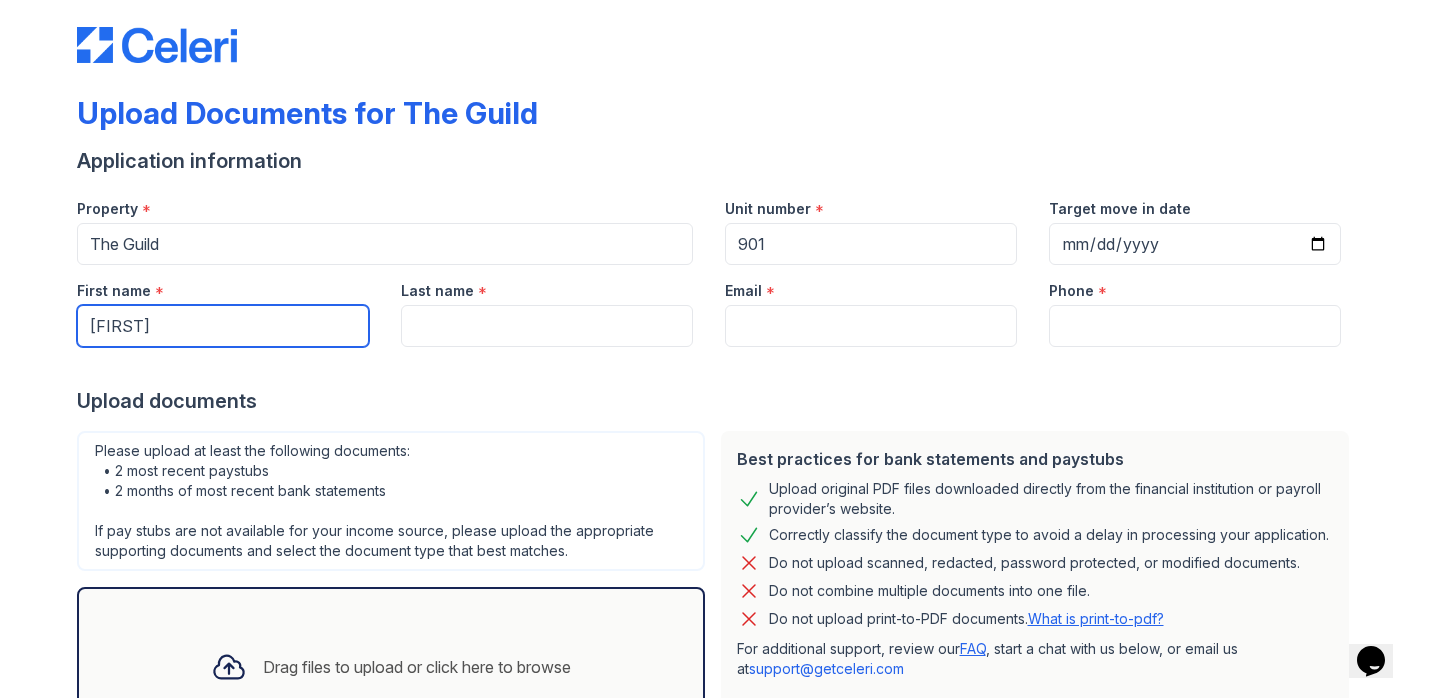 type on "[FIRST]" 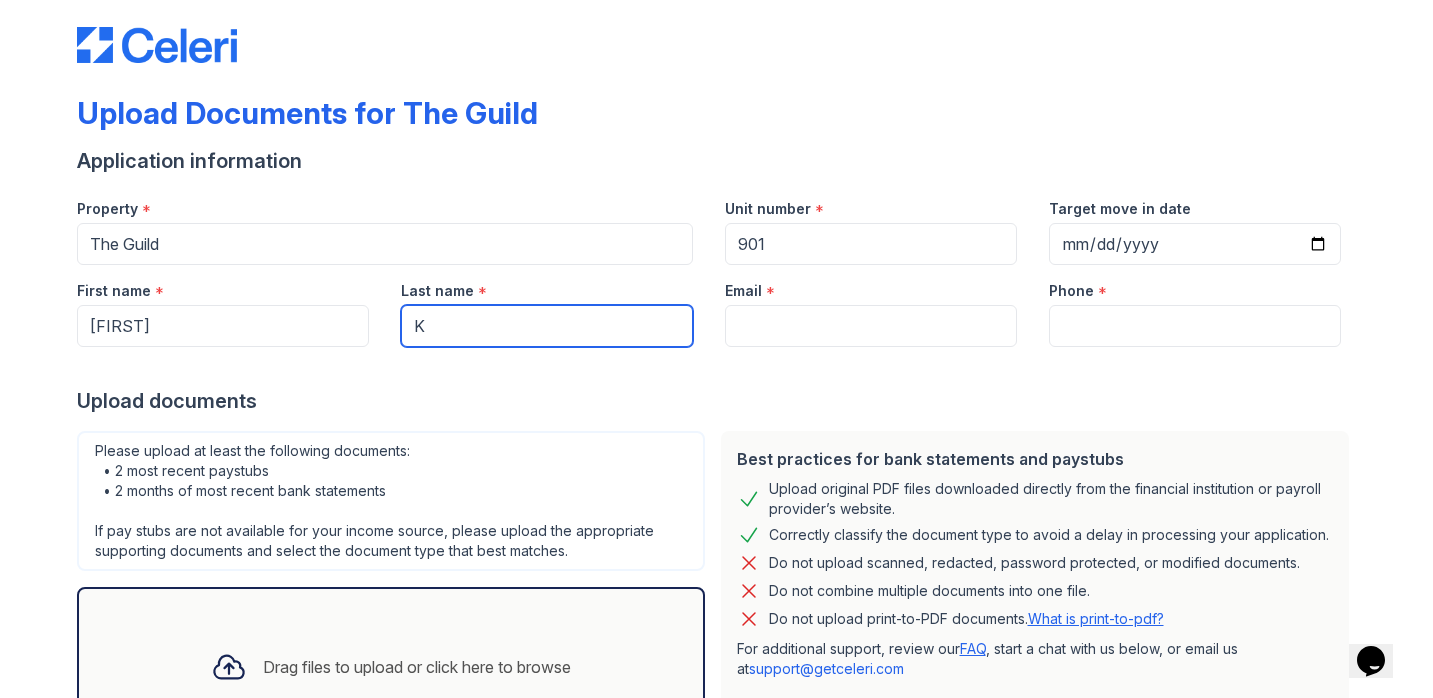 type on "K" 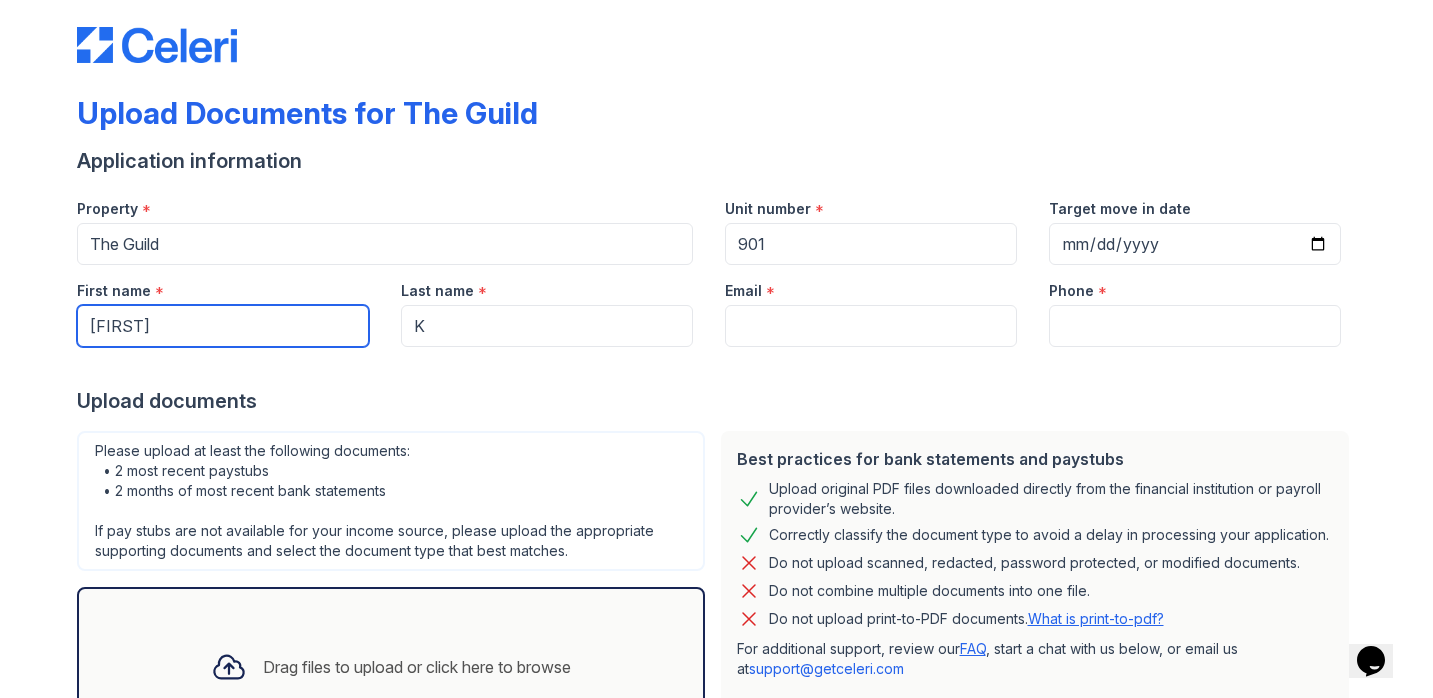 click on "[FIRST]" at bounding box center [223, 326] 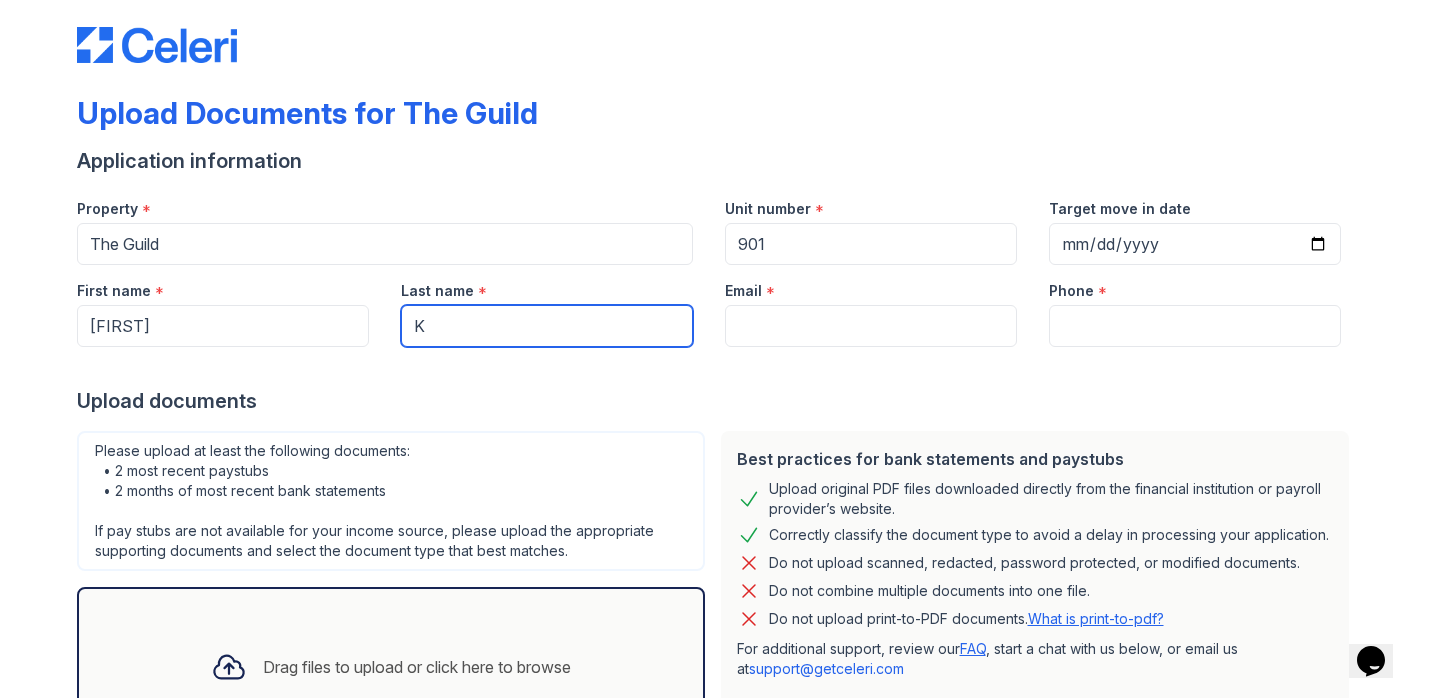 click on "K" at bounding box center (547, 326) 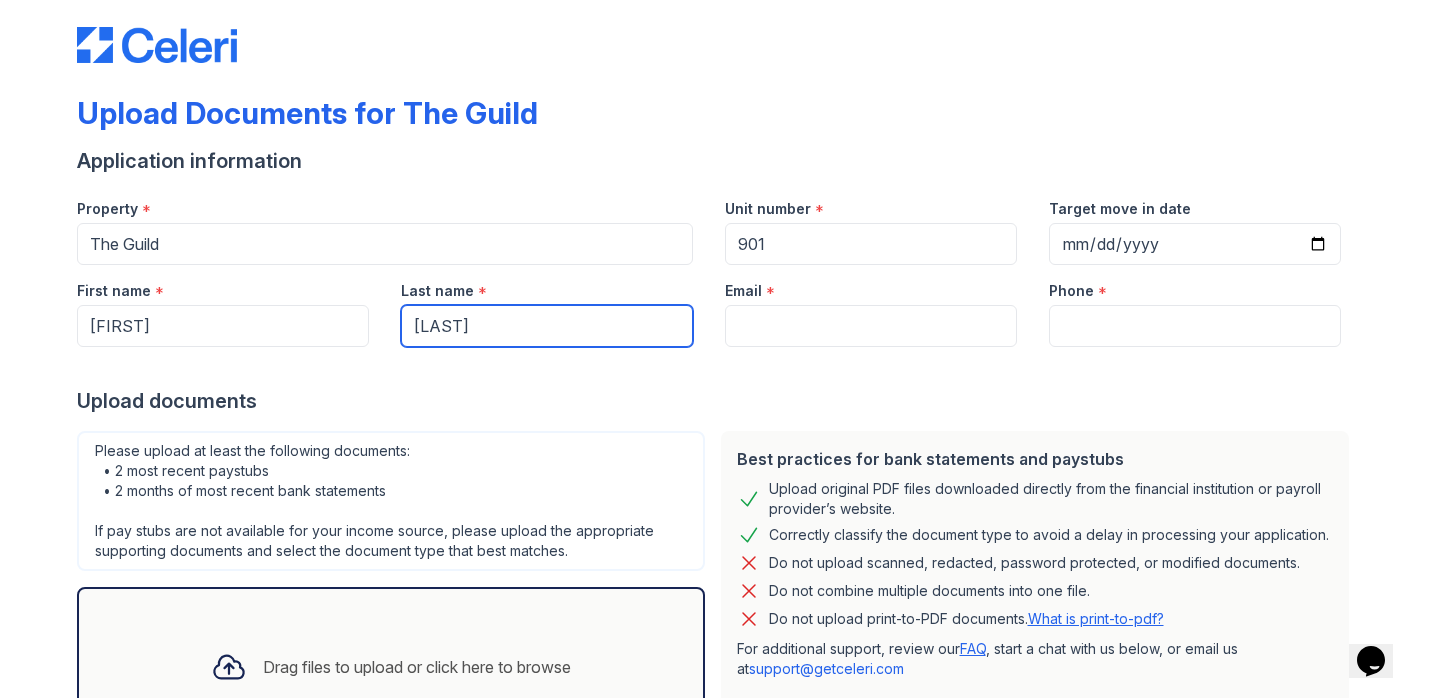 type on "[LAST]" 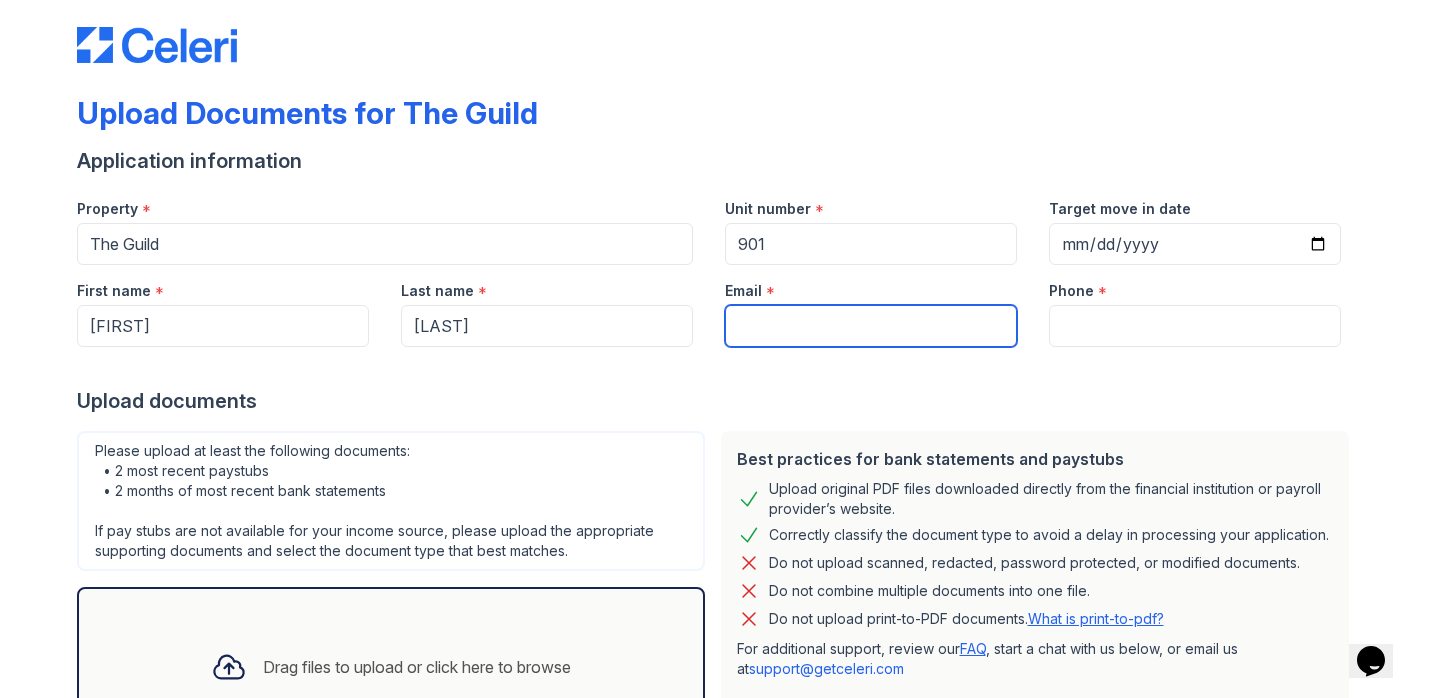 click on "Email" at bounding box center (871, 326) 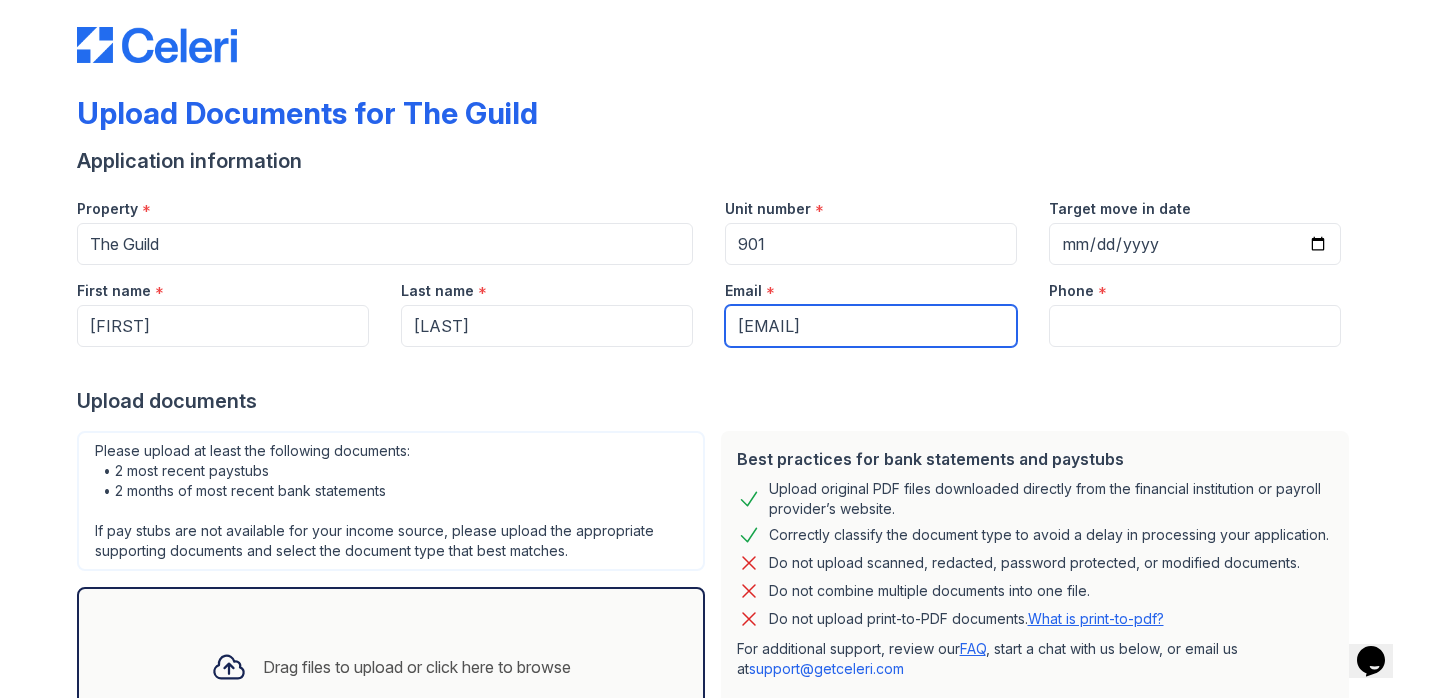 type on "[EMAIL]" 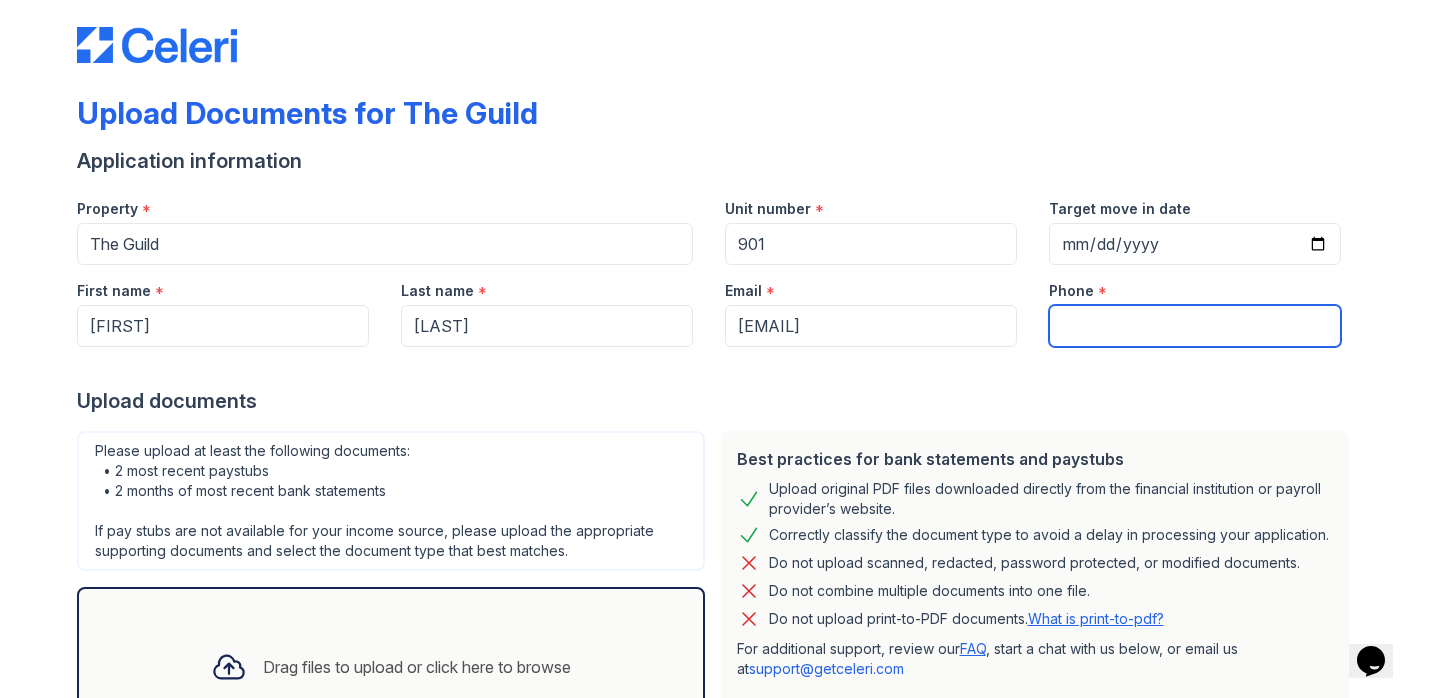 click on "Phone" at bounding box center (1195, 326) 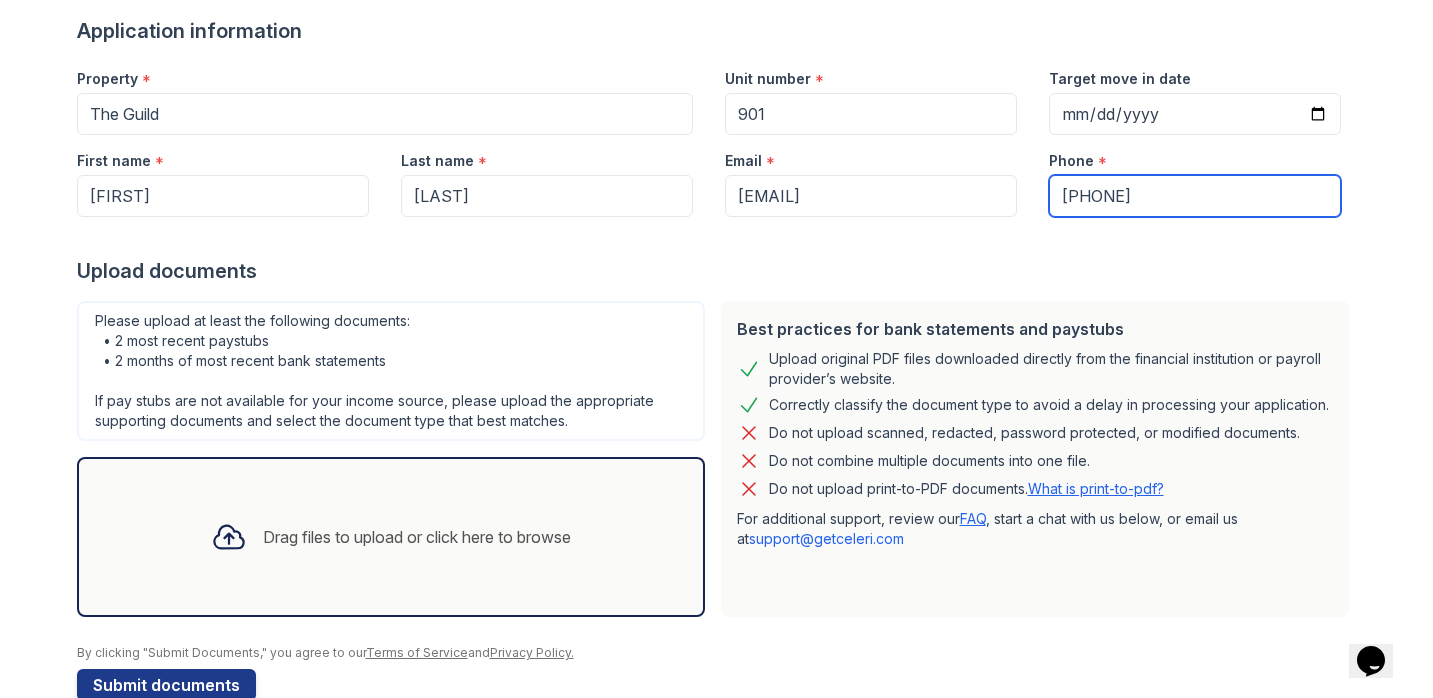scroll, scrollTop: 153, scrollLeft: 0, axis: vertical 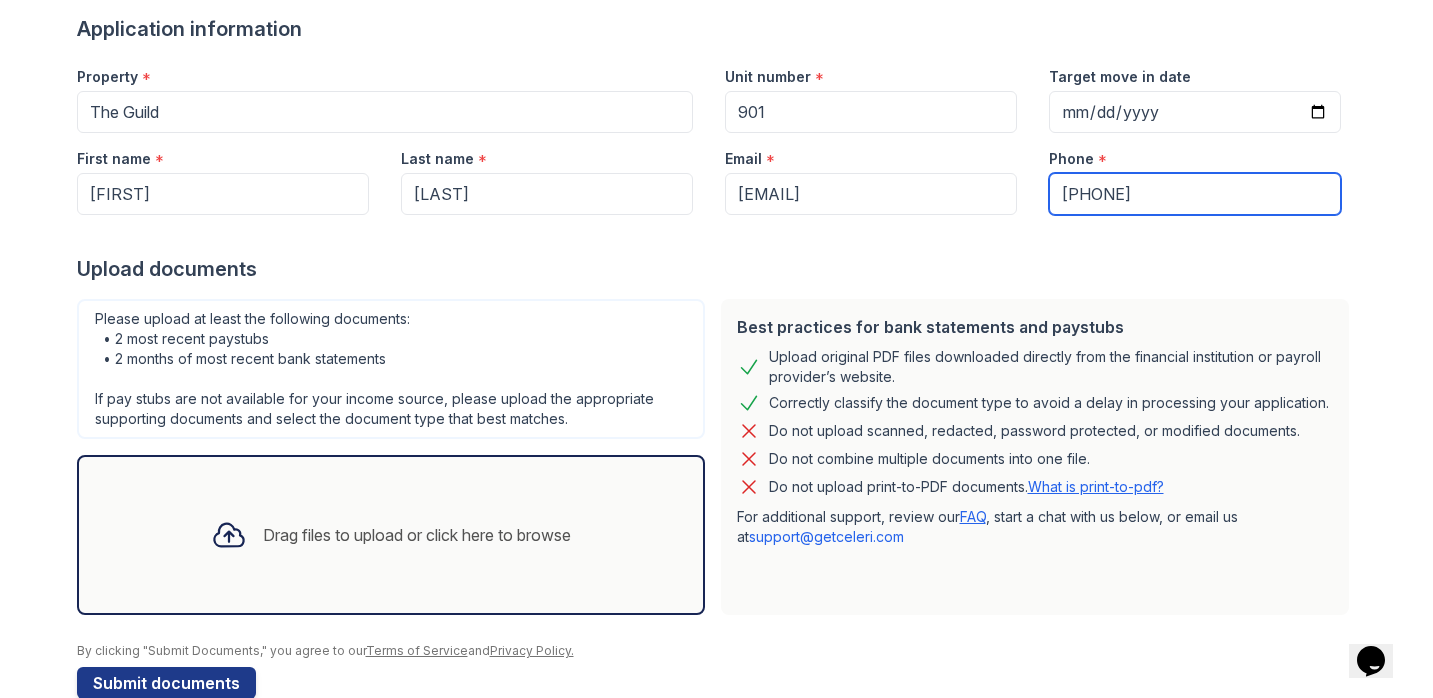type on "[PHONE]" 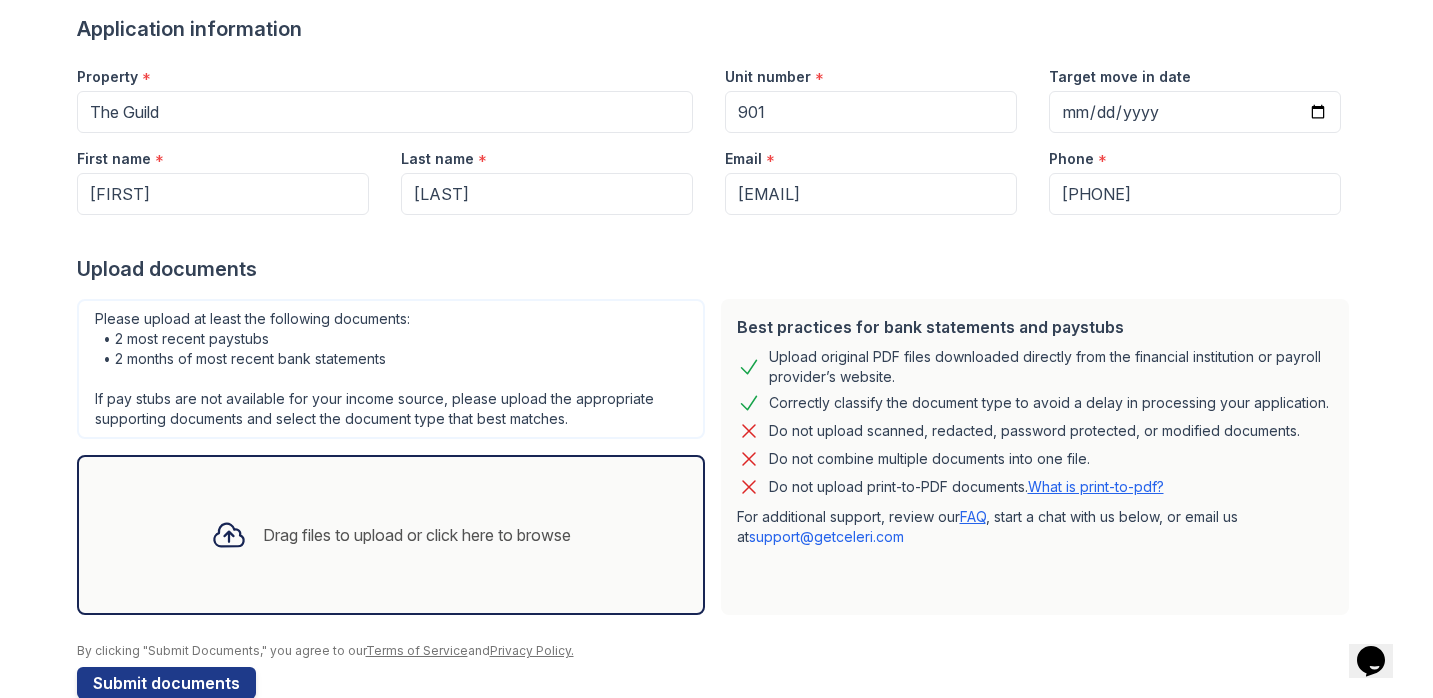 click on "Drag files to upload or click here to browse" at bounding box center (417, 535) 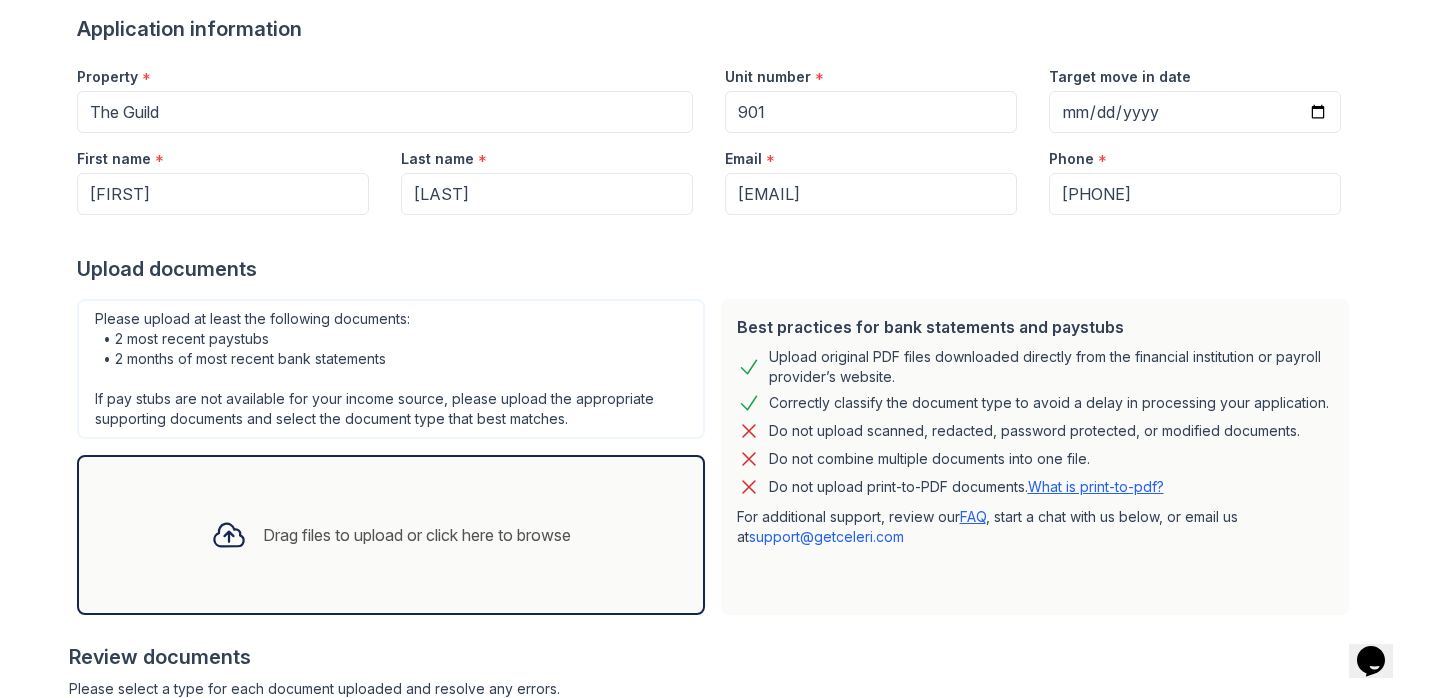 scroll, scrollTop: 378, scrollLeft: 0, axis: vertical 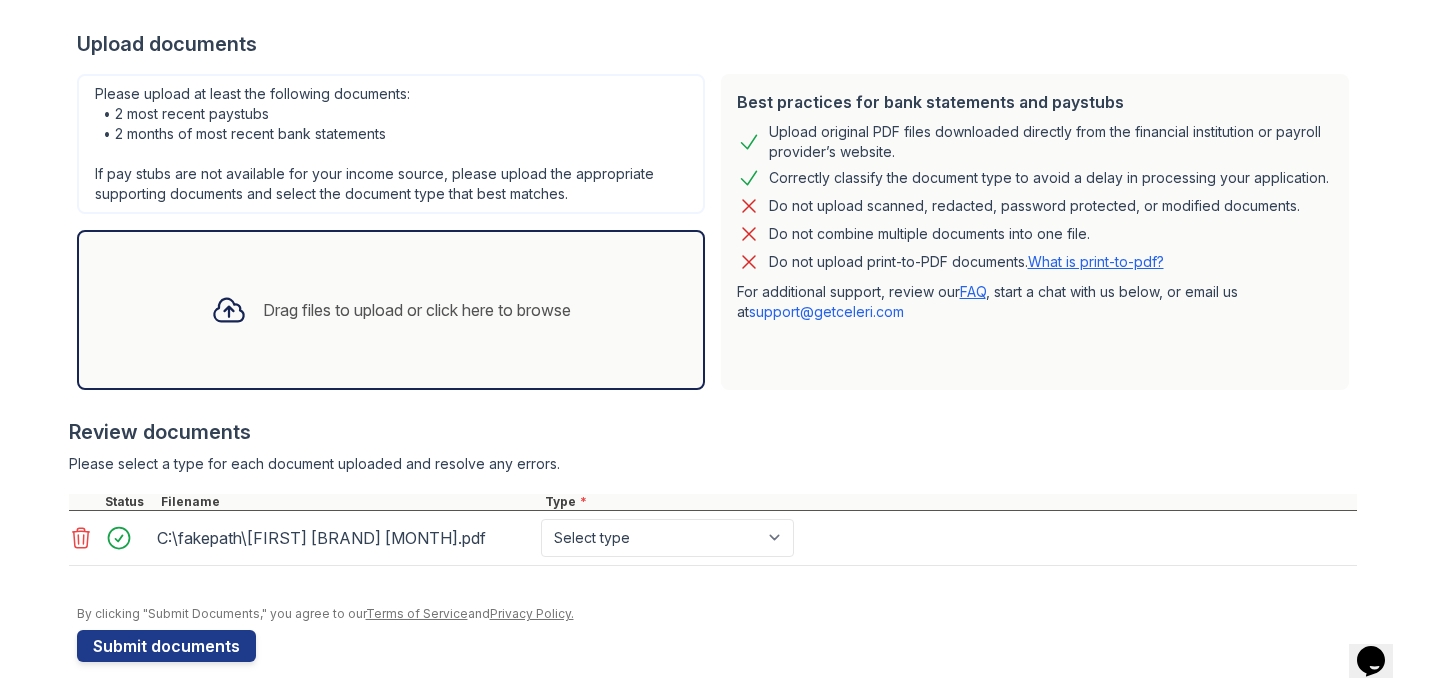 click 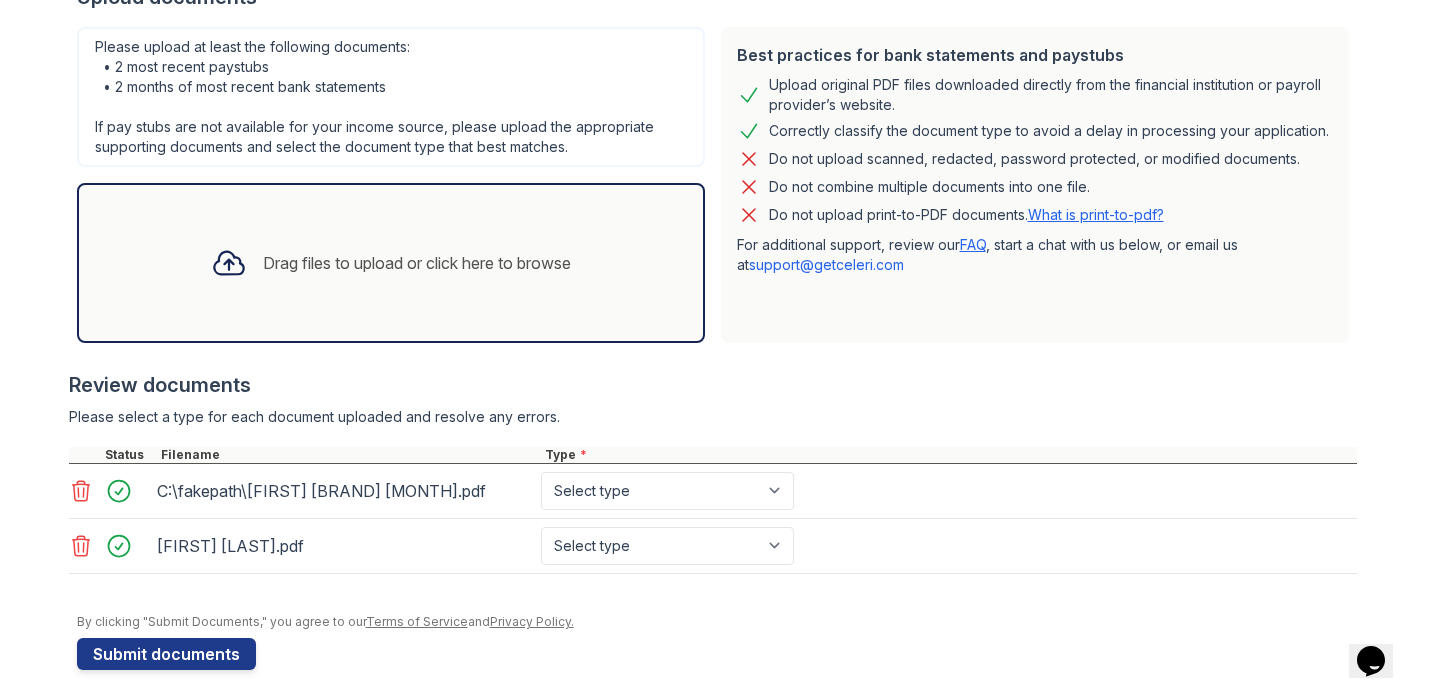 scroll, scrollTop: 430, scrollLeft: 0, axis: vertical 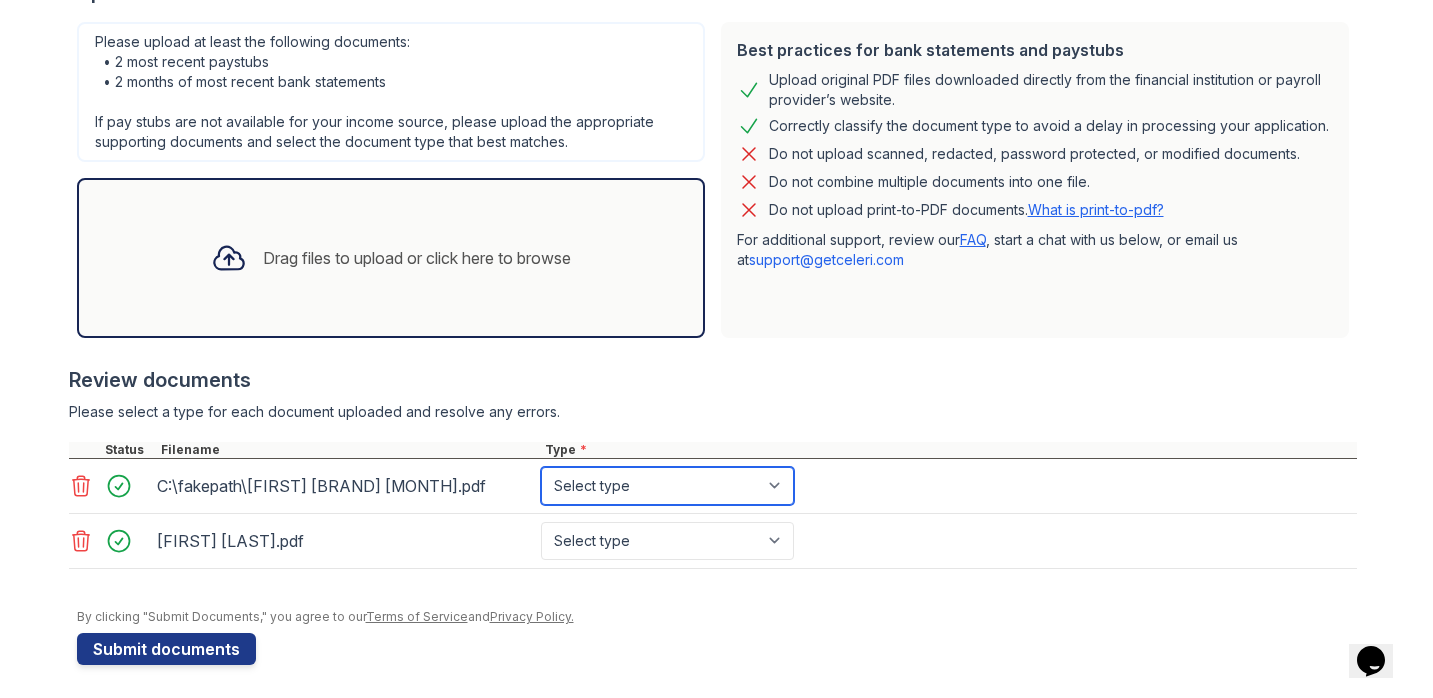 click on "Select type
Paystub
Bank Statement
Offer Letter
Tax Documents
Benefit Award Letter
Investment Account Statement
Other" at bounding box center (667, 486) 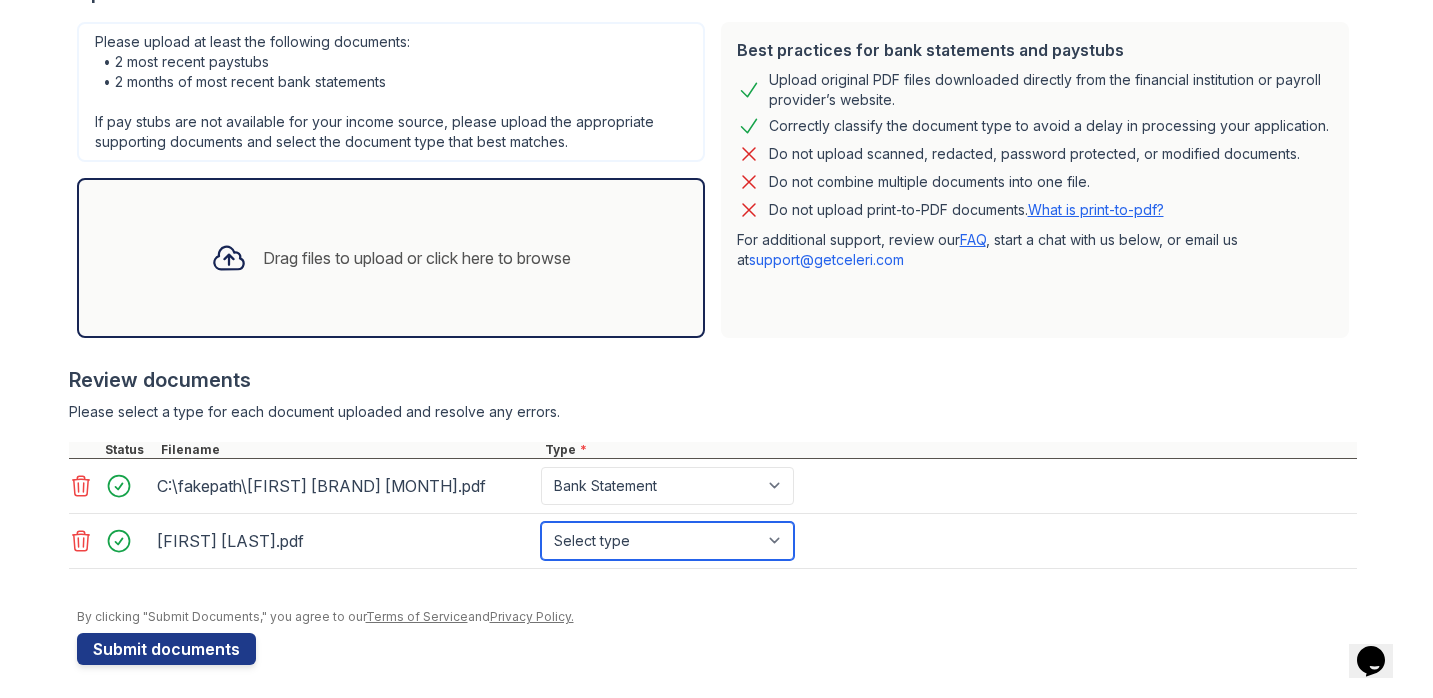 click on "Select type
Paystub
Bank Statement
Offer Letter
Tax Documents
Benefit Award Letter
Investment Account Statement
Other" at bounding box center [667, 541] 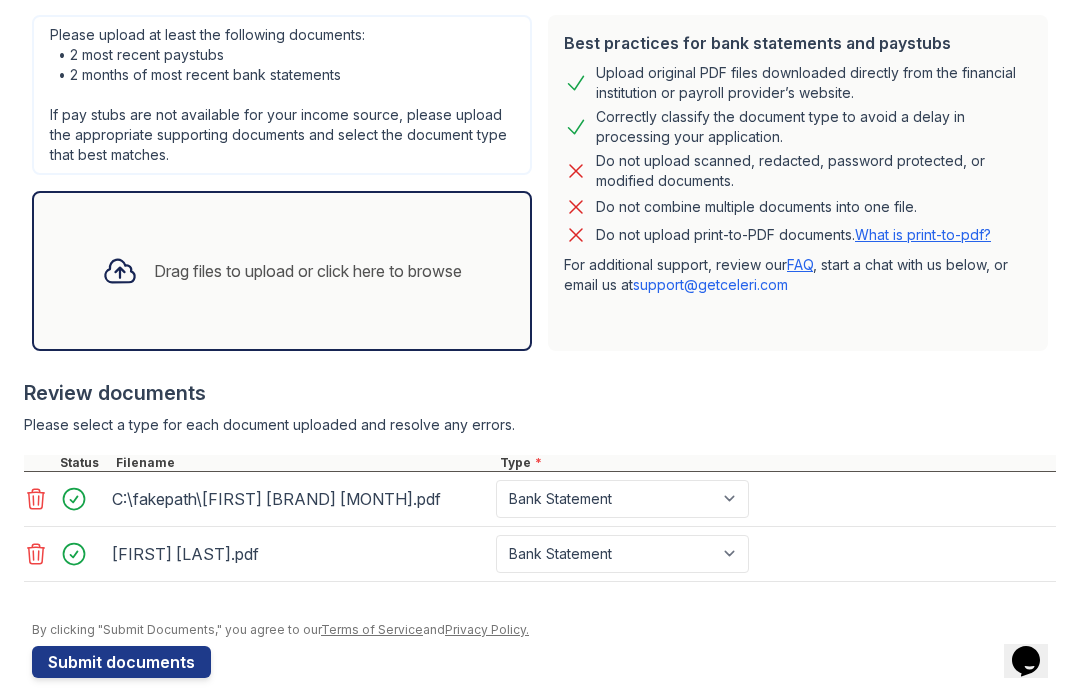 scroll, scrollTop: 457, scrollLeft: 0, axis: vertical 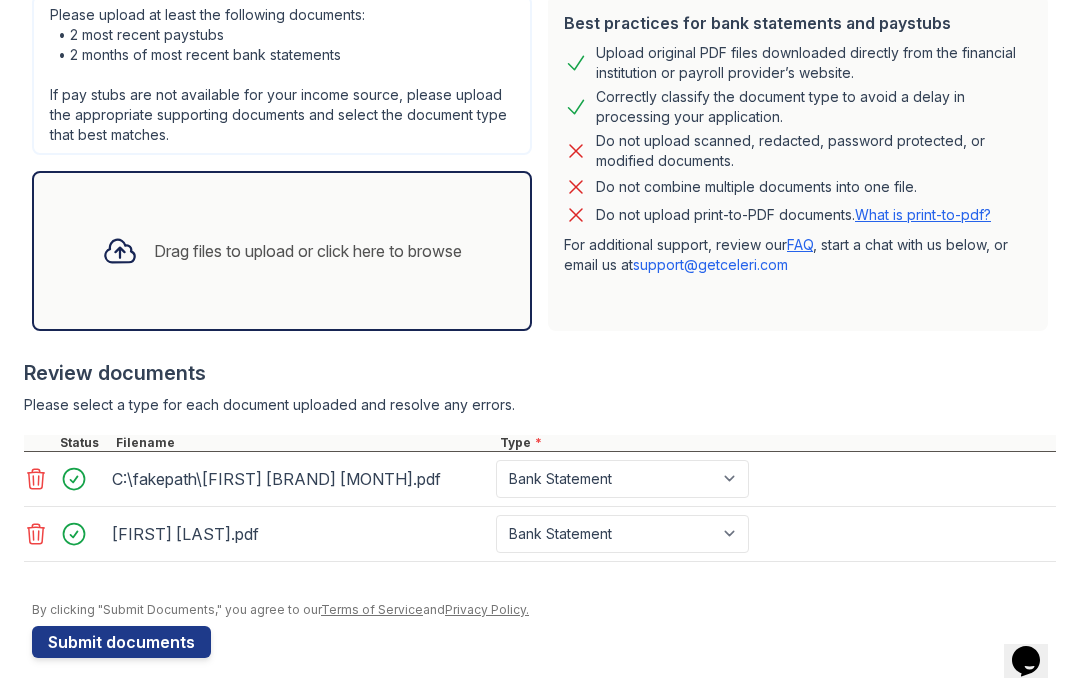 click on "Drag files to upload or click here to browse" at bounding box center (308, 251) 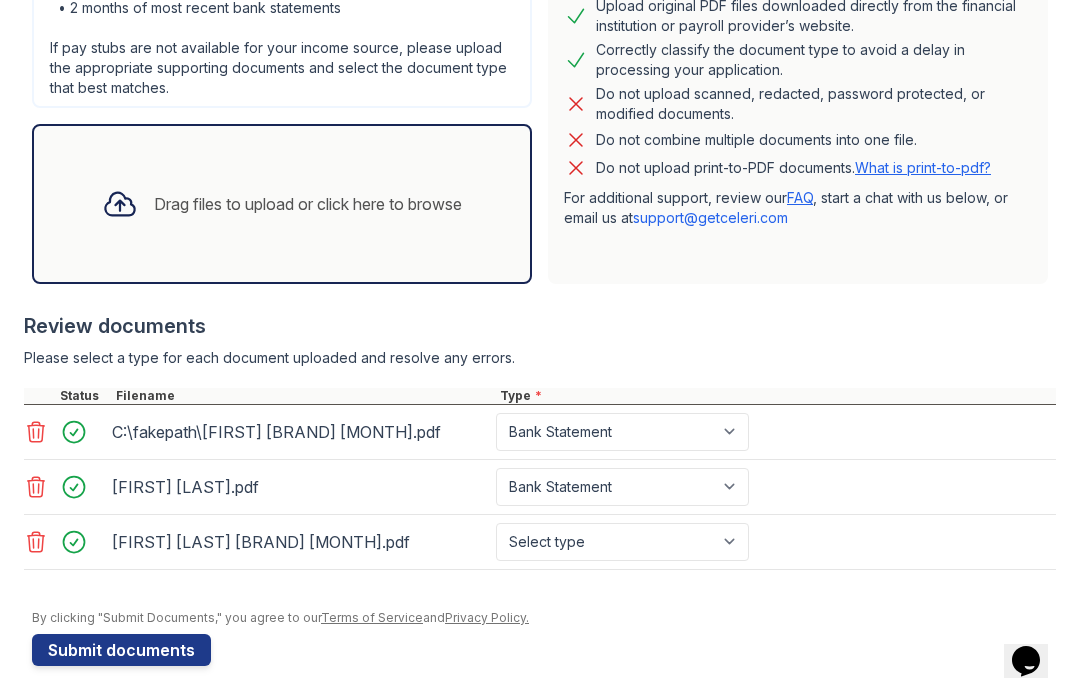 scroll, scrollTop: 512, scrollLeft: 0, axis: vertical 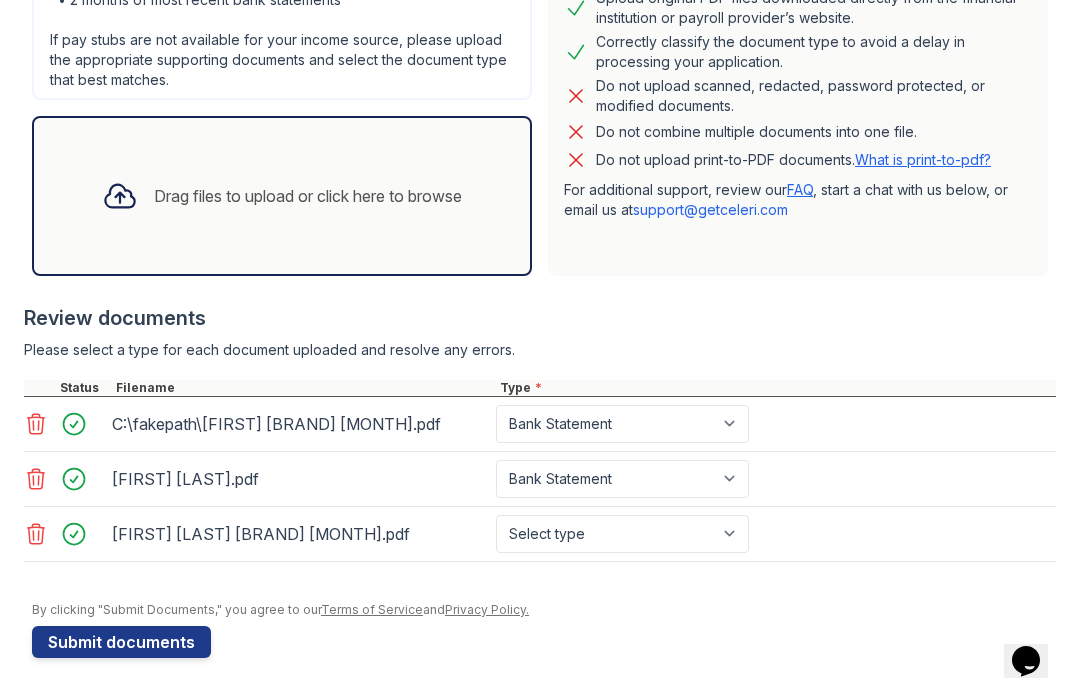 click on "Drag files to upload or click here to browse" at bounding box center (308, 196) 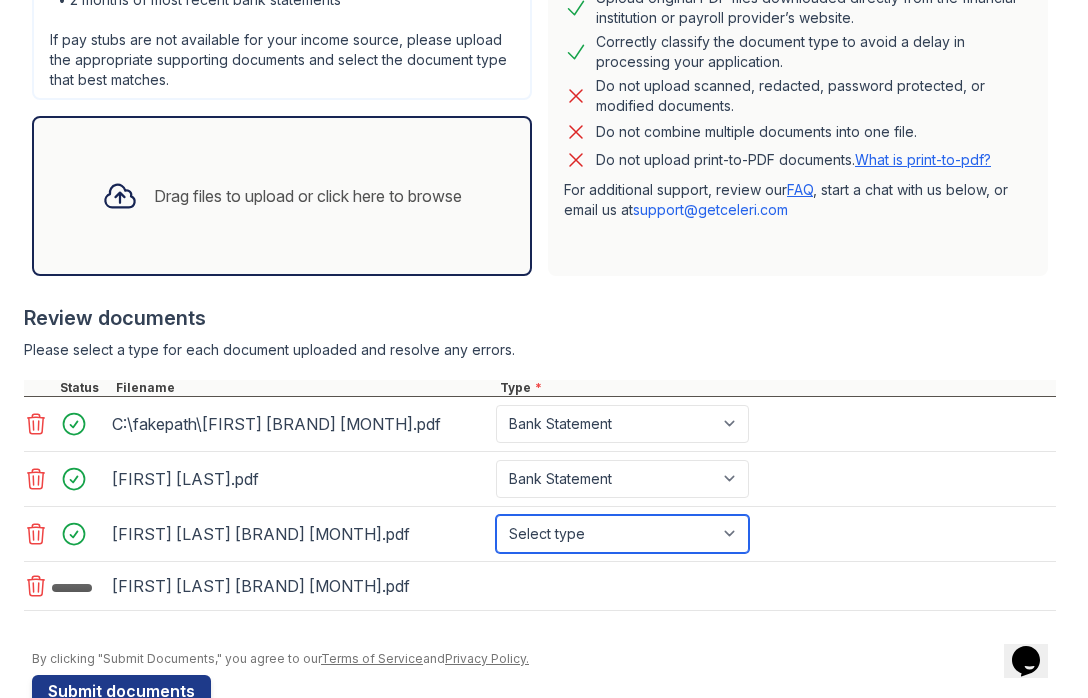 click on "Select type
Paystub
Bank Statement
Offer Letter
Tax Documents
Benefit Award Letter
Investment Account Statement
Other" at bounding box center (622, 534) 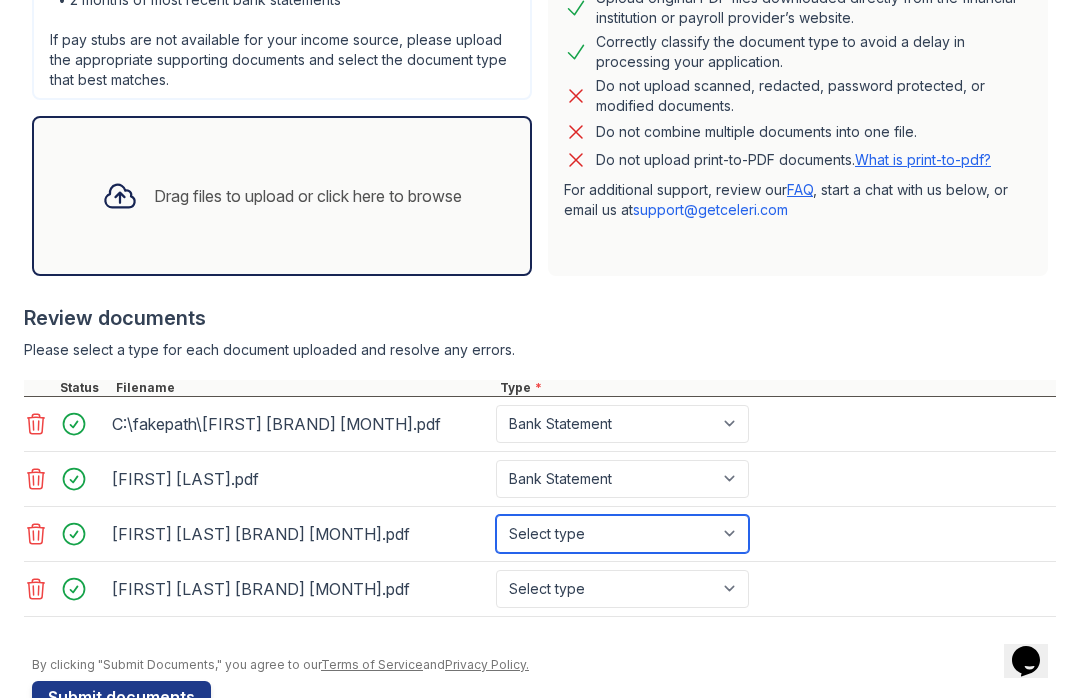 select on "bank_statement" 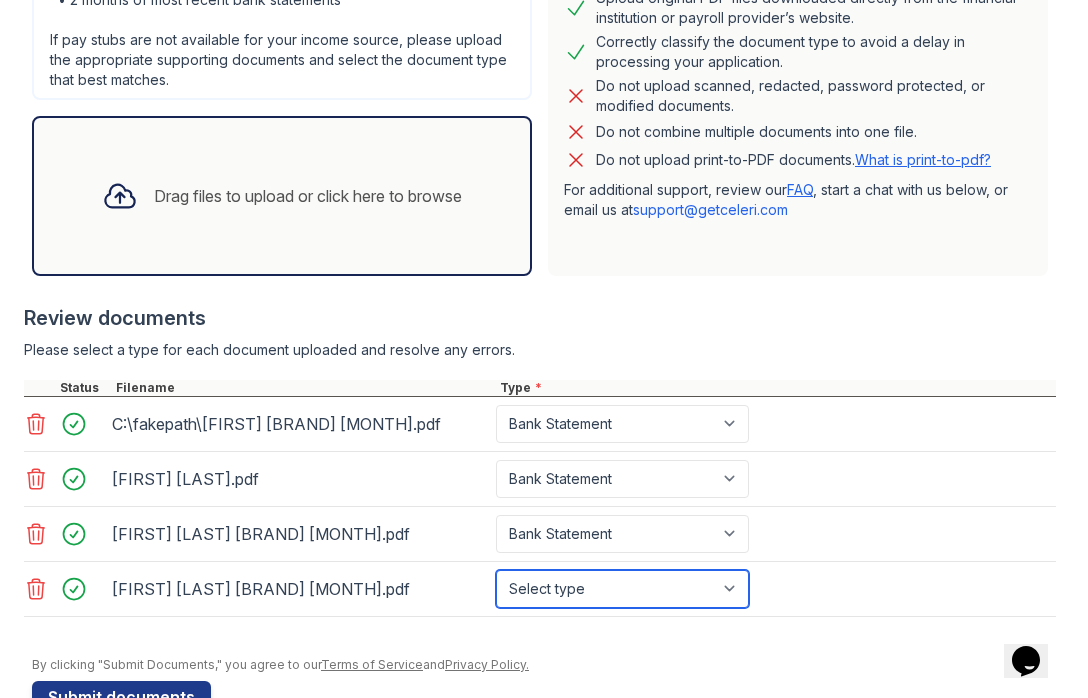 click on "Select type
Paystub
Bank Statement
Offer Letter
Tax Documents
Benefit Award Letter
Investment Account Statement
Other" at bounding box center [622, 589] 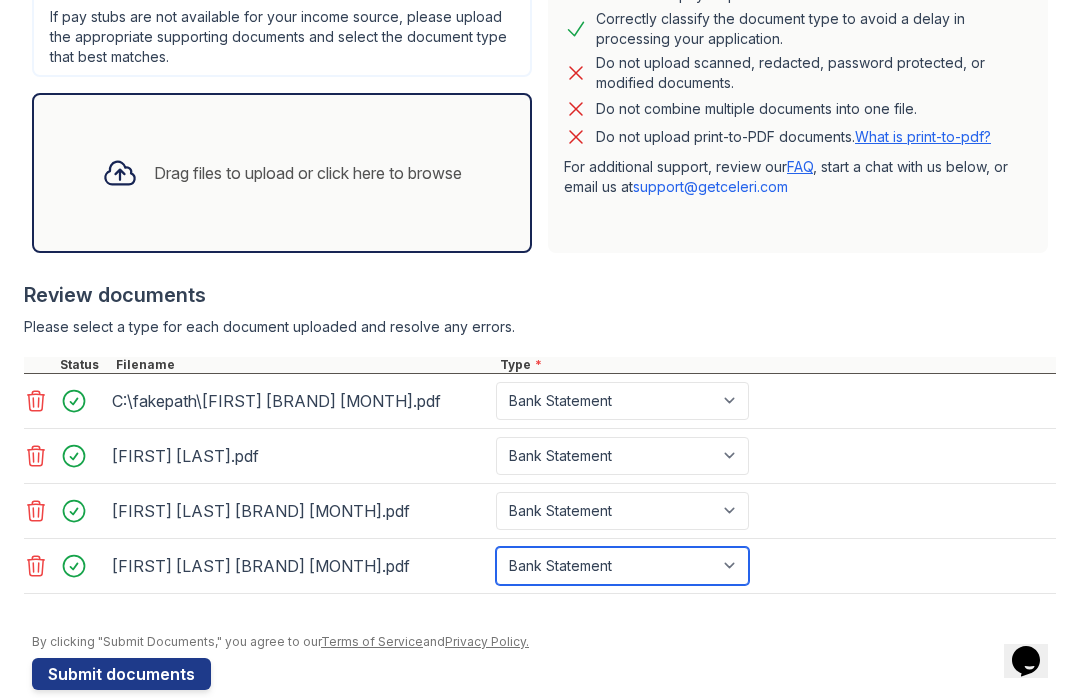 scroll, scrollTop: 567, scrollLeft: 0, axis: vertical 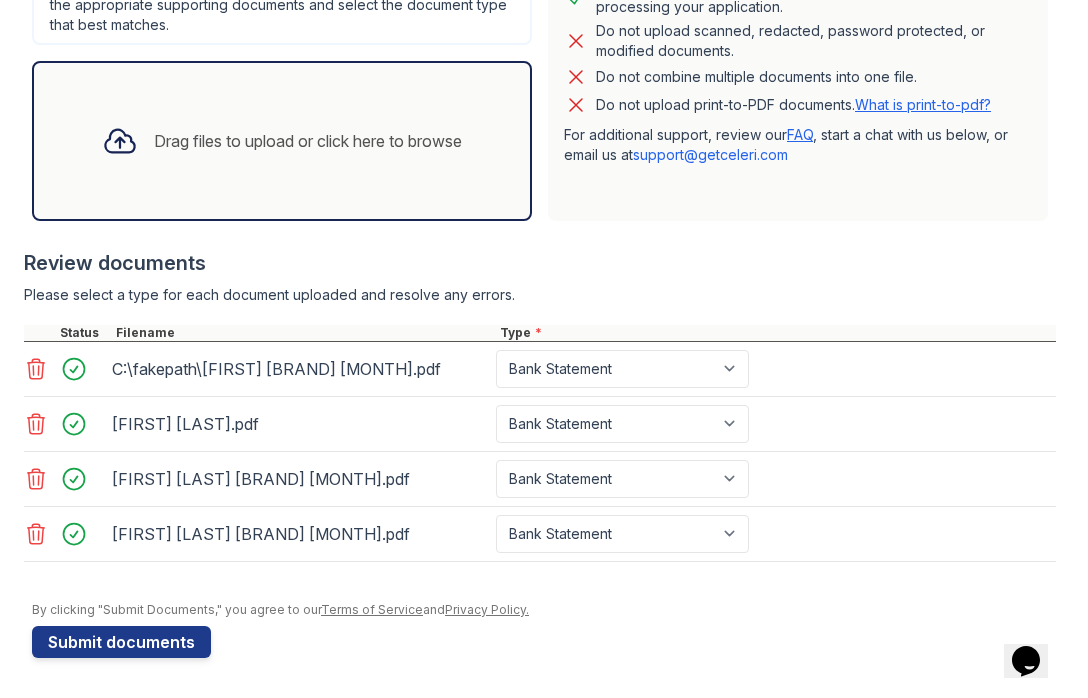 click on "Drag files to upload or click here to browse" at bounding box center [282, 141] 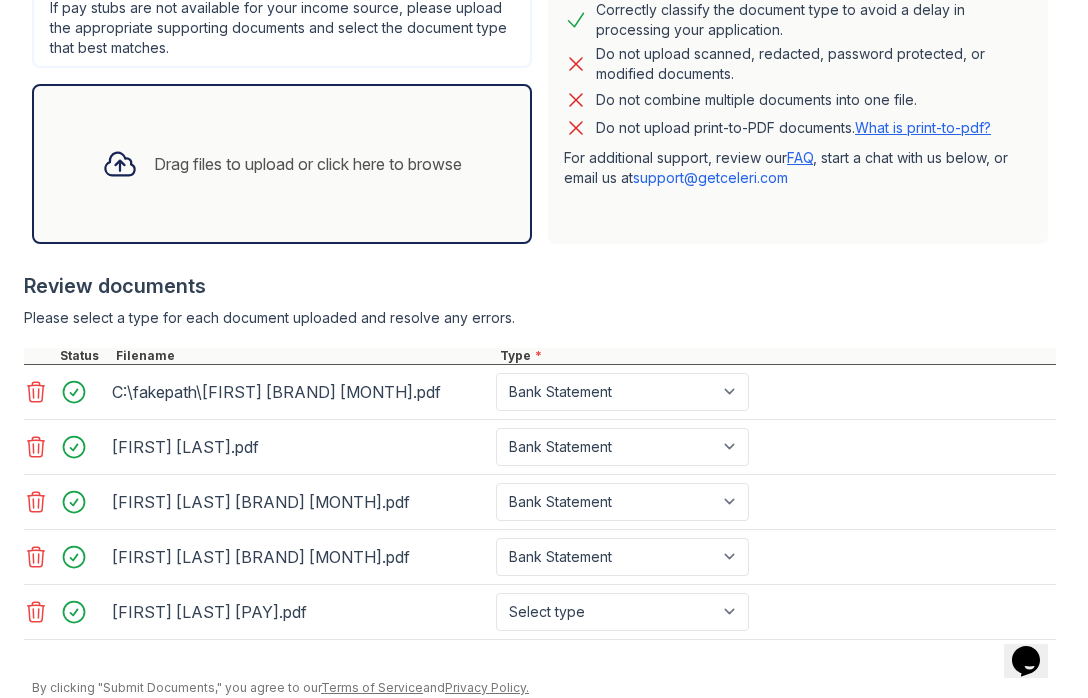 scroll, scrollTop: 557, scrollLeft: 0, axis: vertical 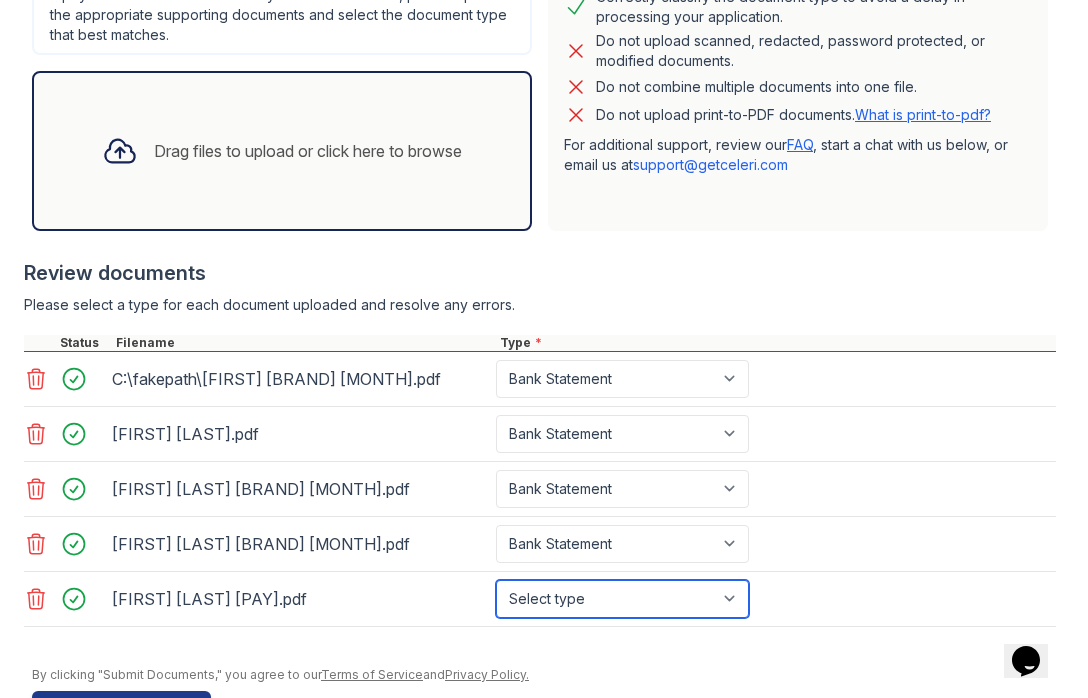 click on "Select type
Paystub
Bank Statement
Offer Letter
Tax Documents
Benefit Award Letter
Investment Account Statement
Other" at bounding box center (622, 599) 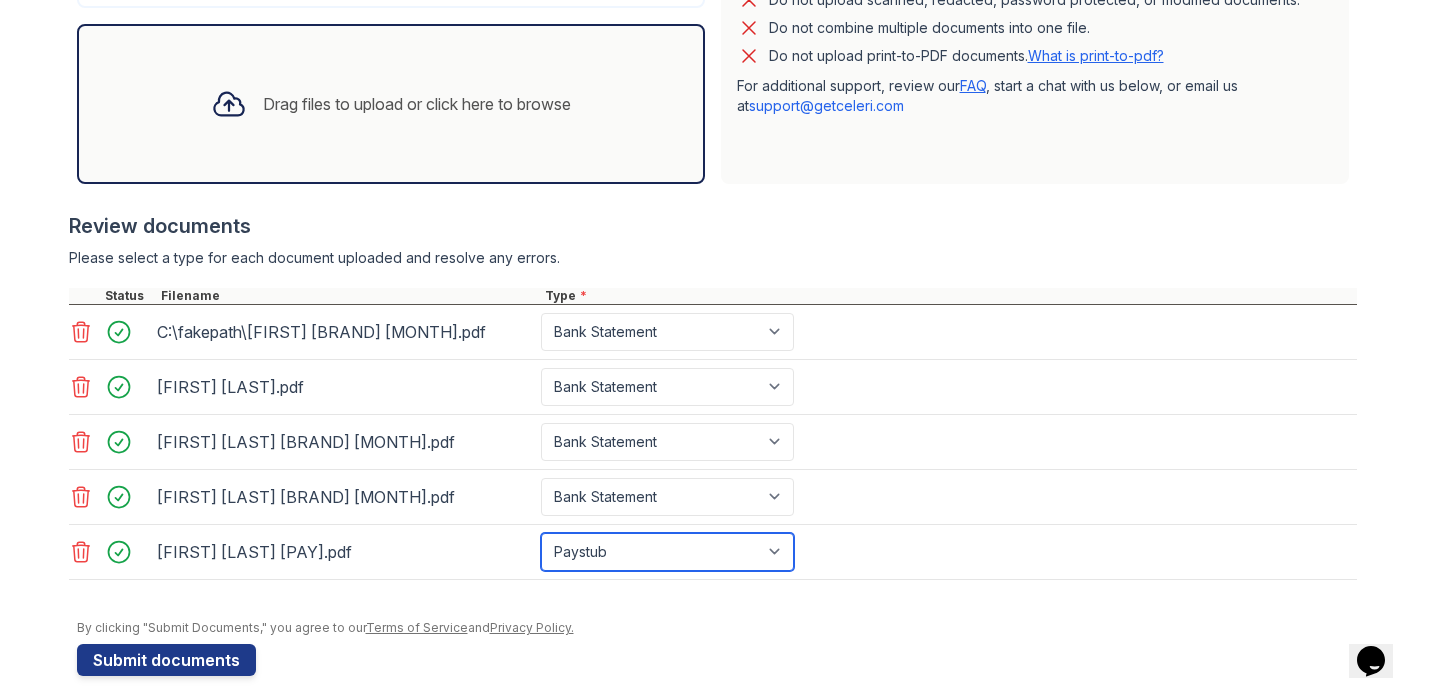 scroll, scrollTop: 602, scrollLeft: 0, axis: vertical 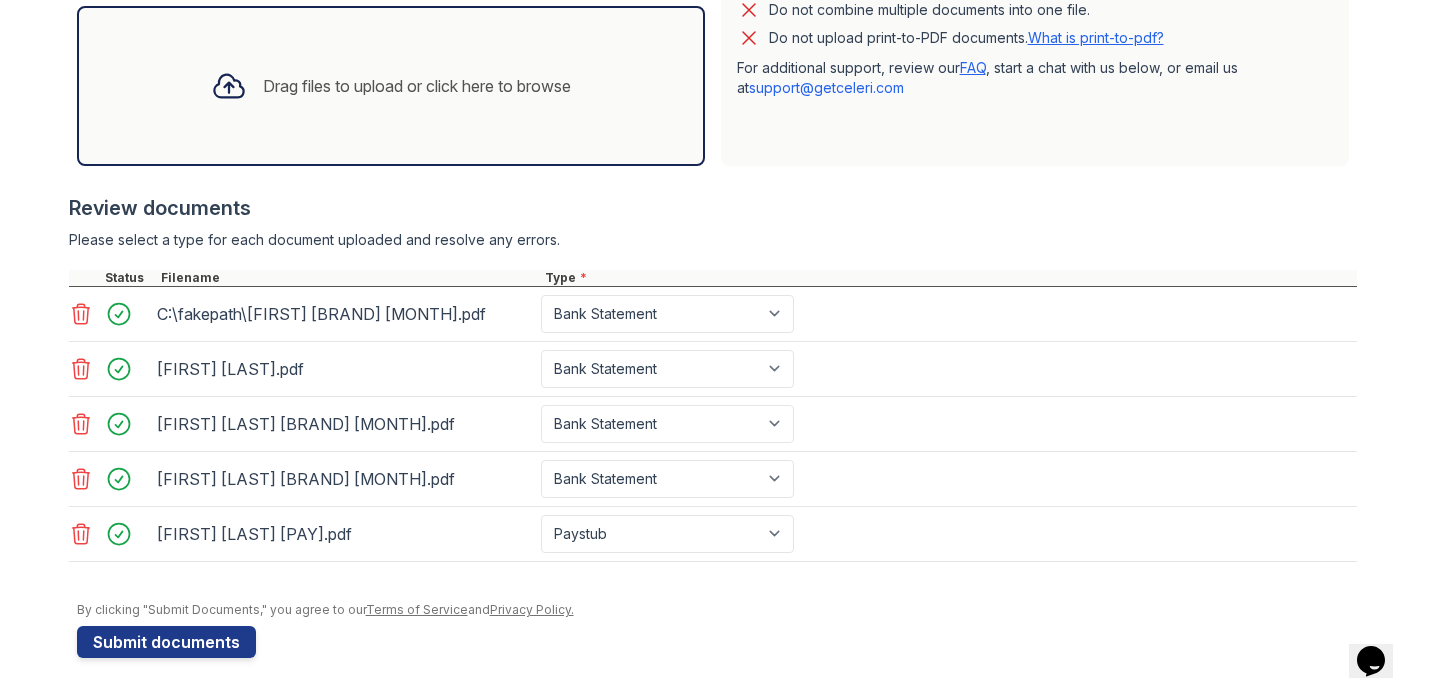 click 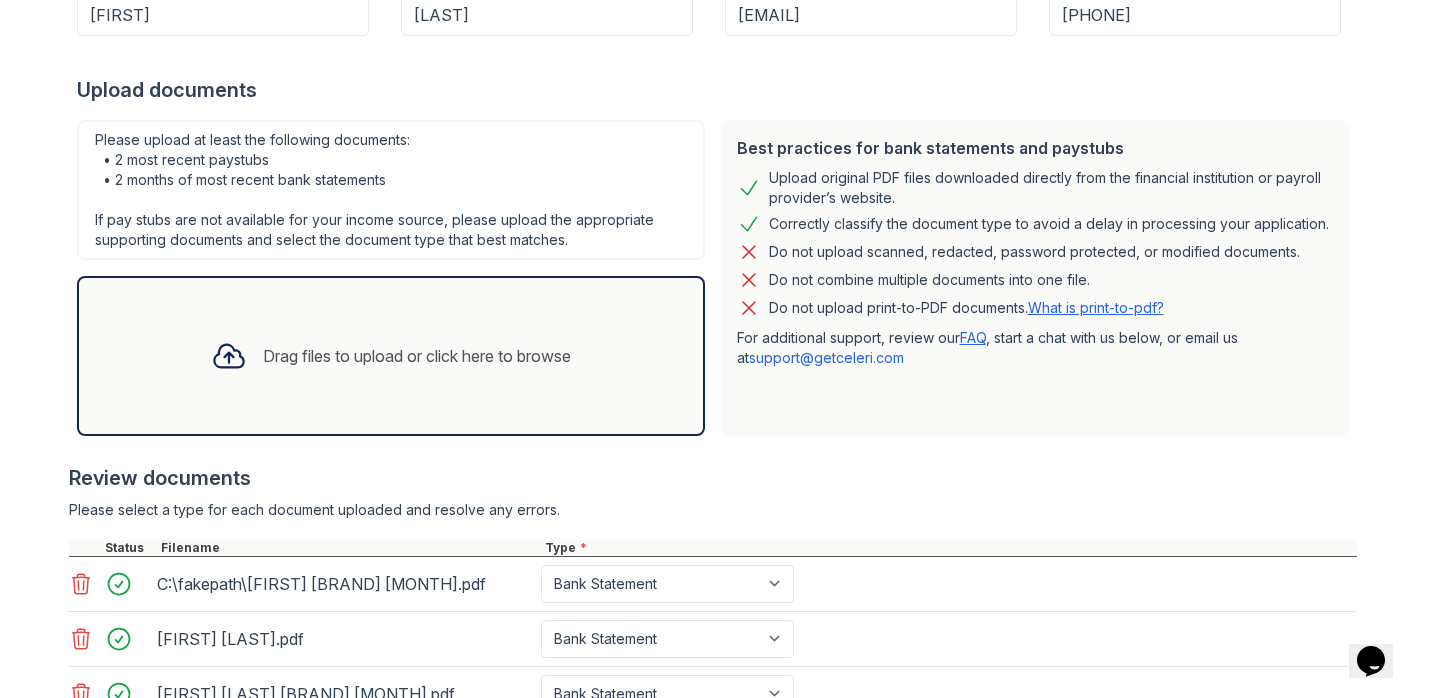 scroll, scrollTop: 547, scrollLeft: 0, axis: vertical 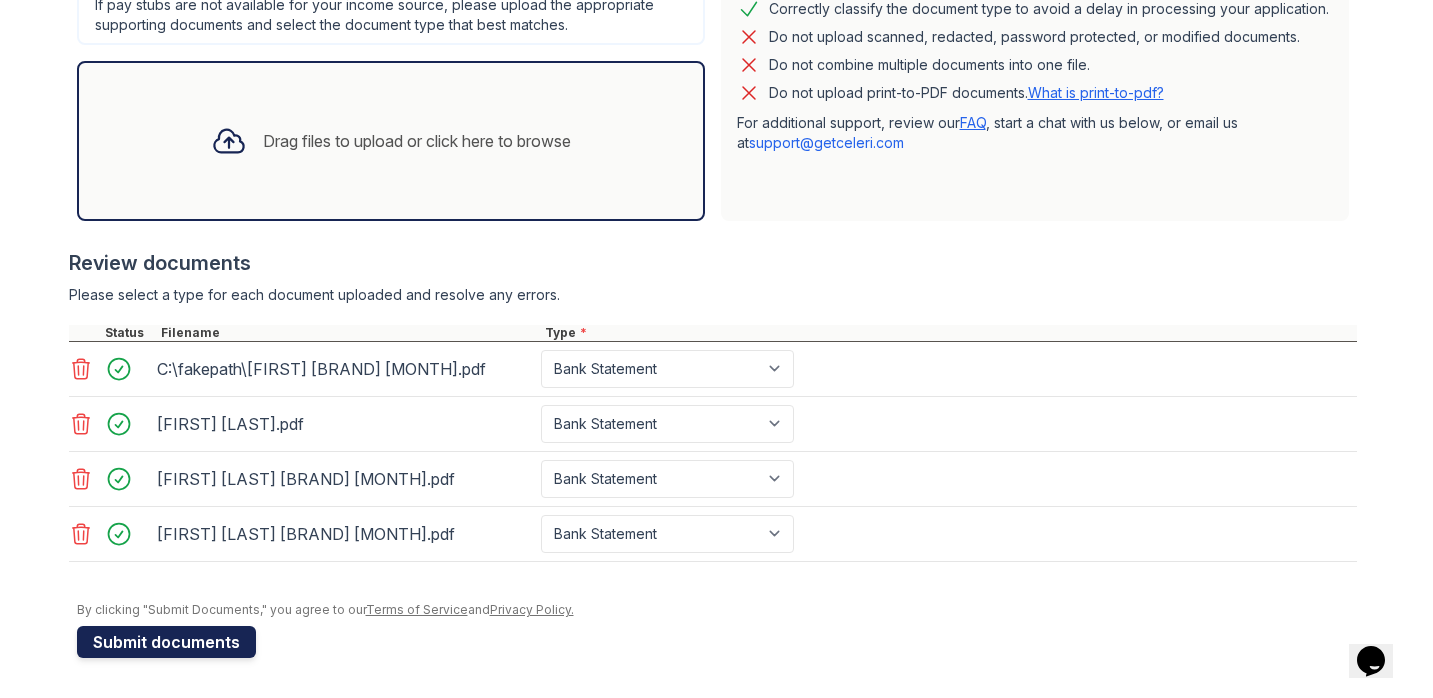 click on "Submit documents" at bounding box center (166, 642) 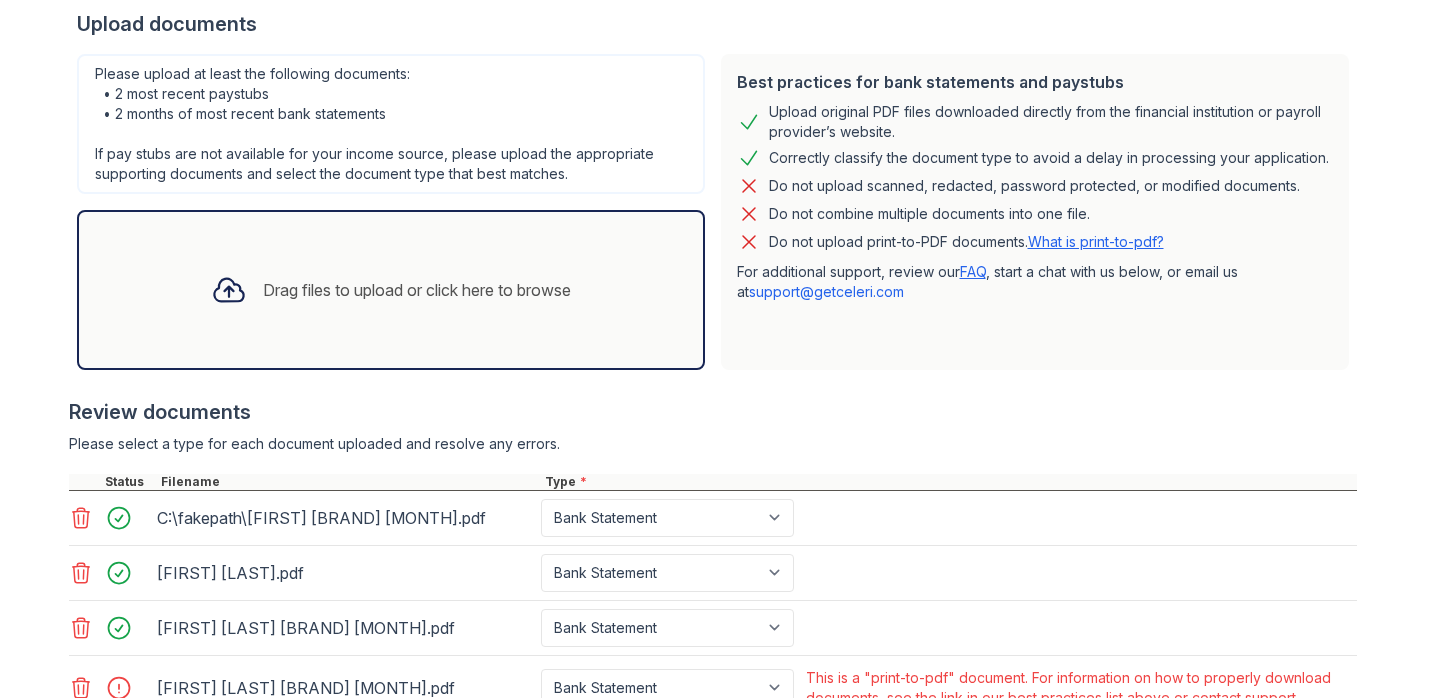 scroll, scrollTop: 613, scrollLeft: 0, axis: vertical 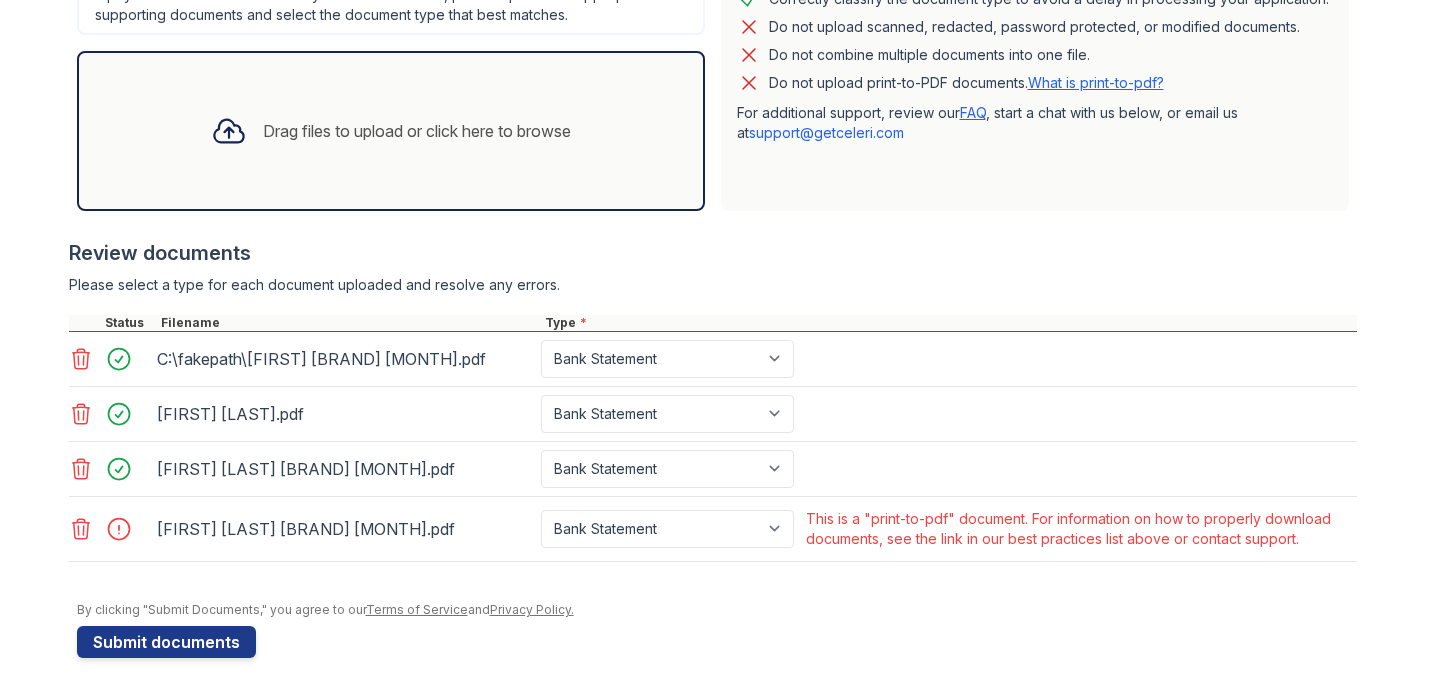 click 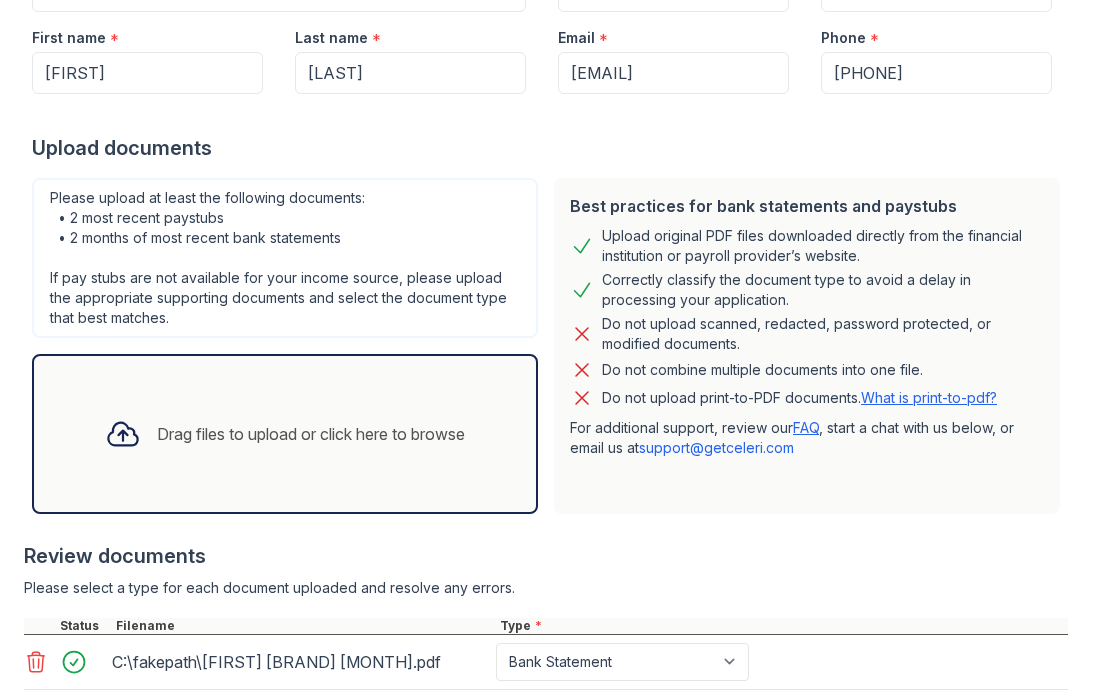 scroll, scrollTop: 333, scrollLeft: 0, axis: vertical 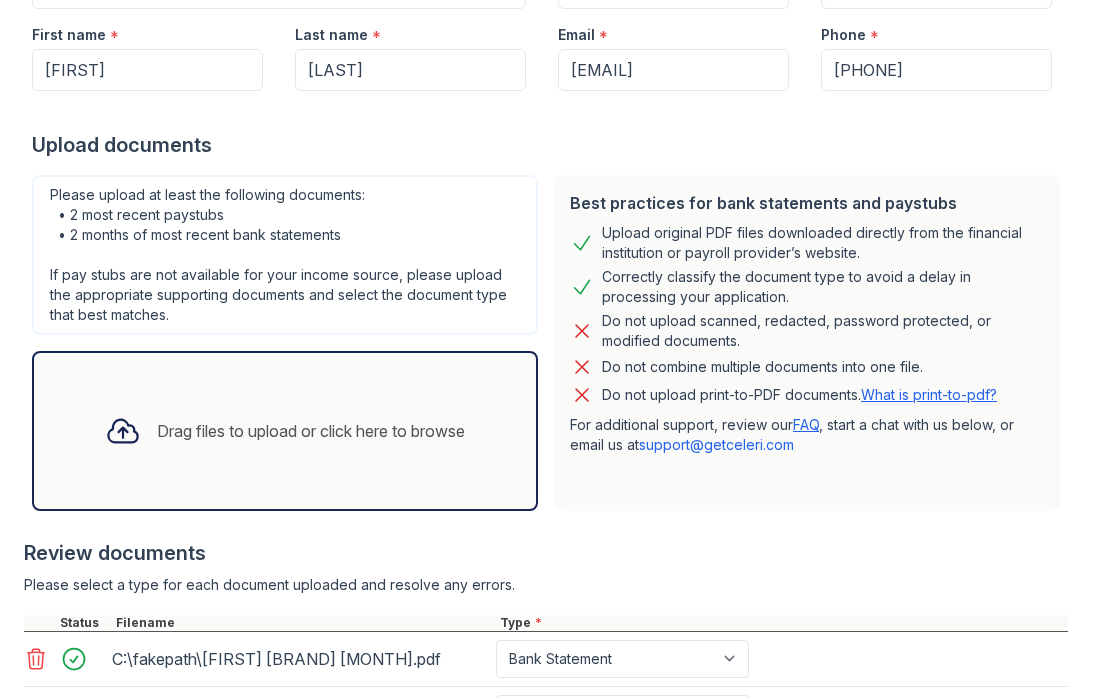 click on "Drag files to upload or click here to browse" at bounding box center [311, 431] 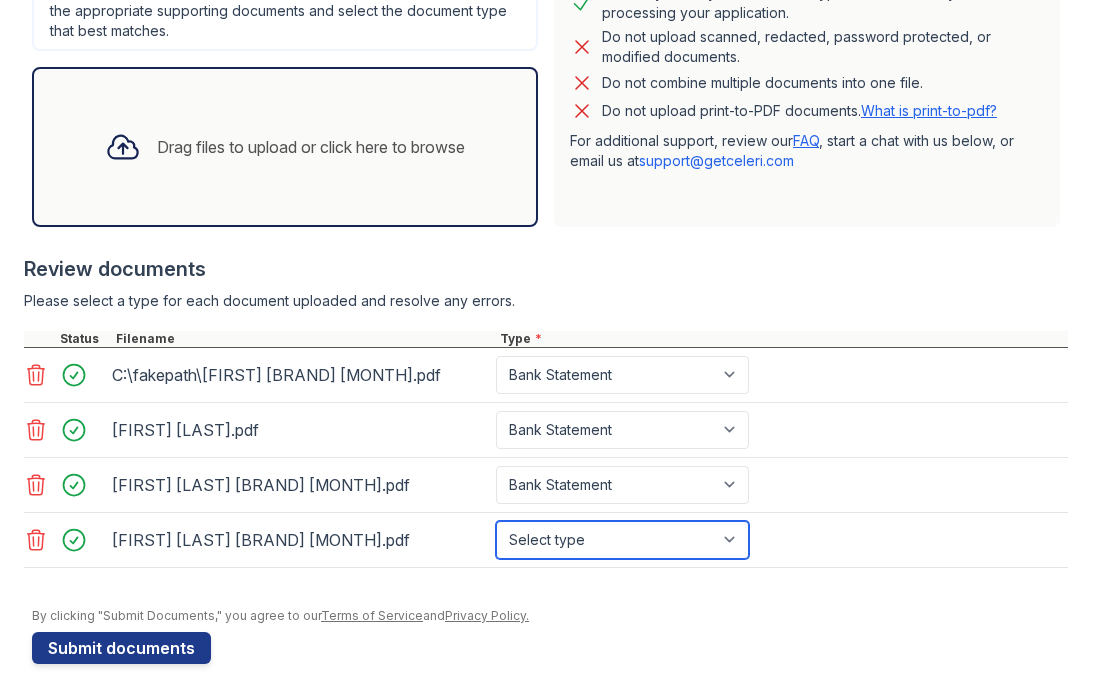 click on "Select type
Paystub
Bank Statement
Offer Letter
Tax Documents
Benefit Award Letter
Investment Account Statement
Other" at bounding box center (622, 540) 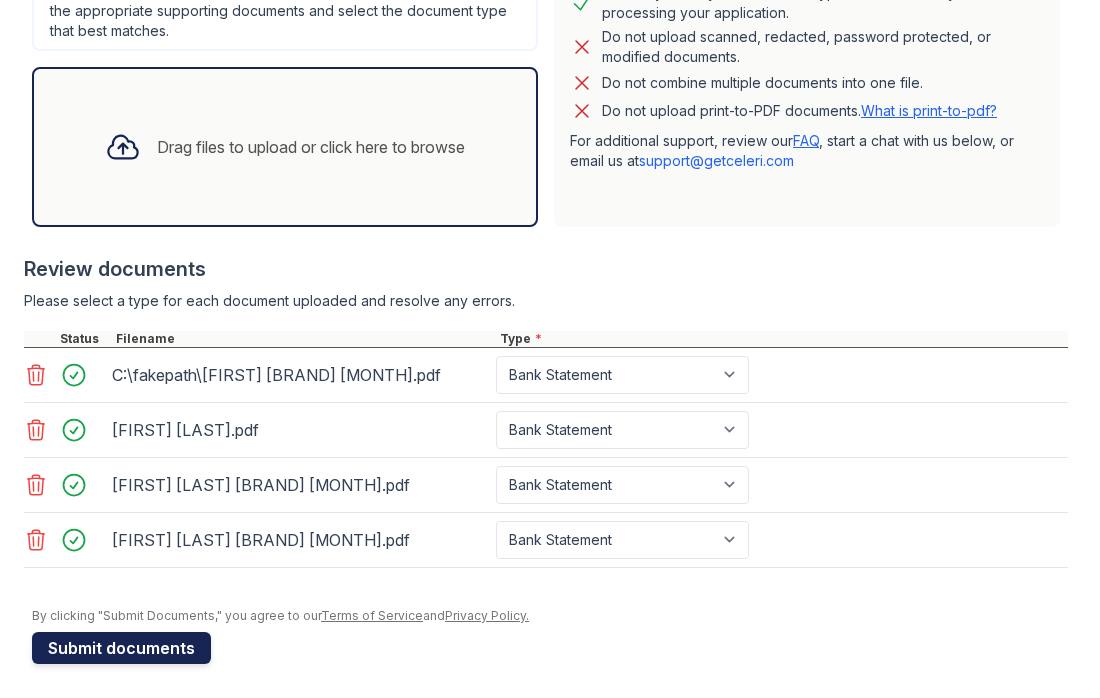 click on "Submit documents" at bounding box center [121, 648] 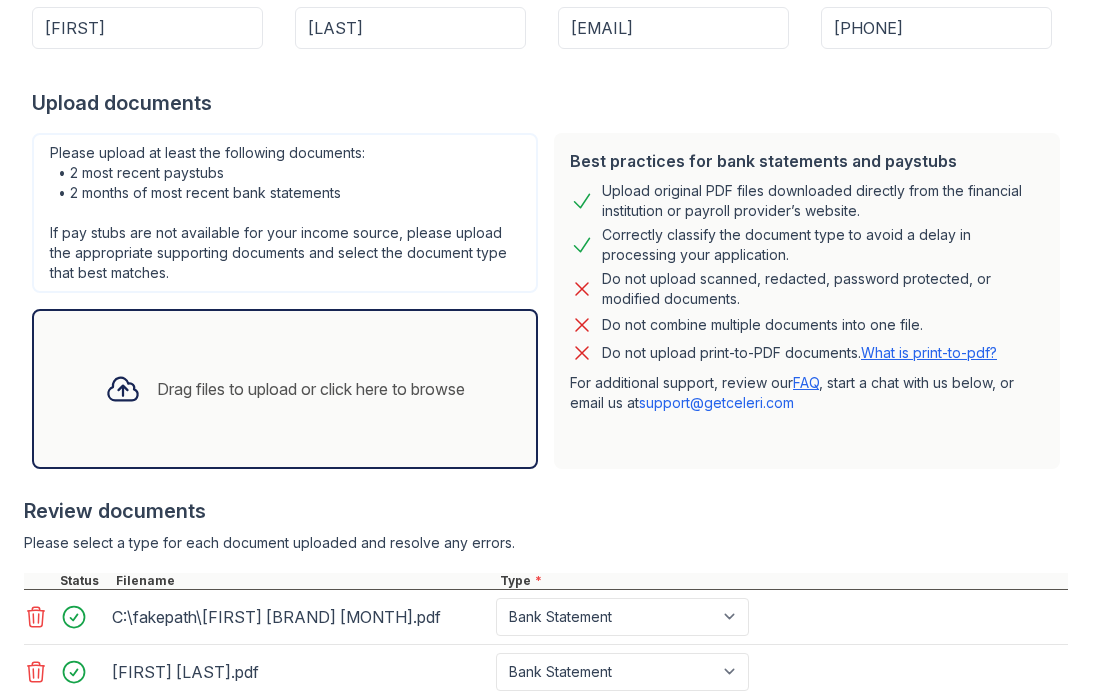 scroll, scrollTop: 671, scrollLeft: 0, axis: vertical 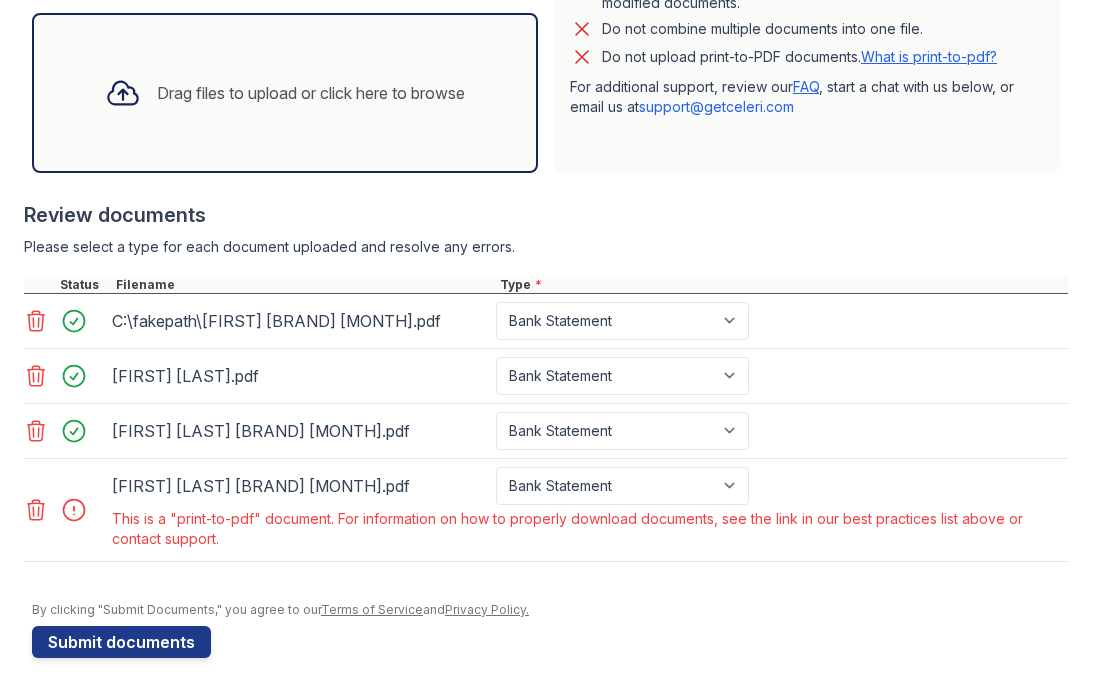 click 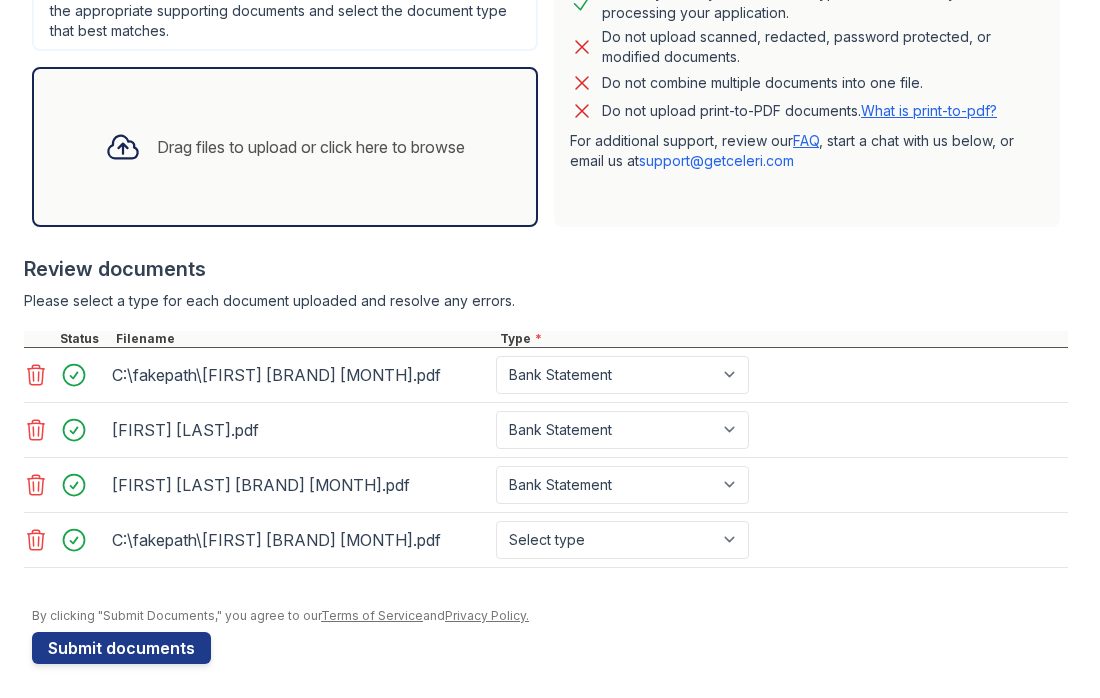 scroll, scrollTop: 623, scrollLeft: 0, axis: vertical 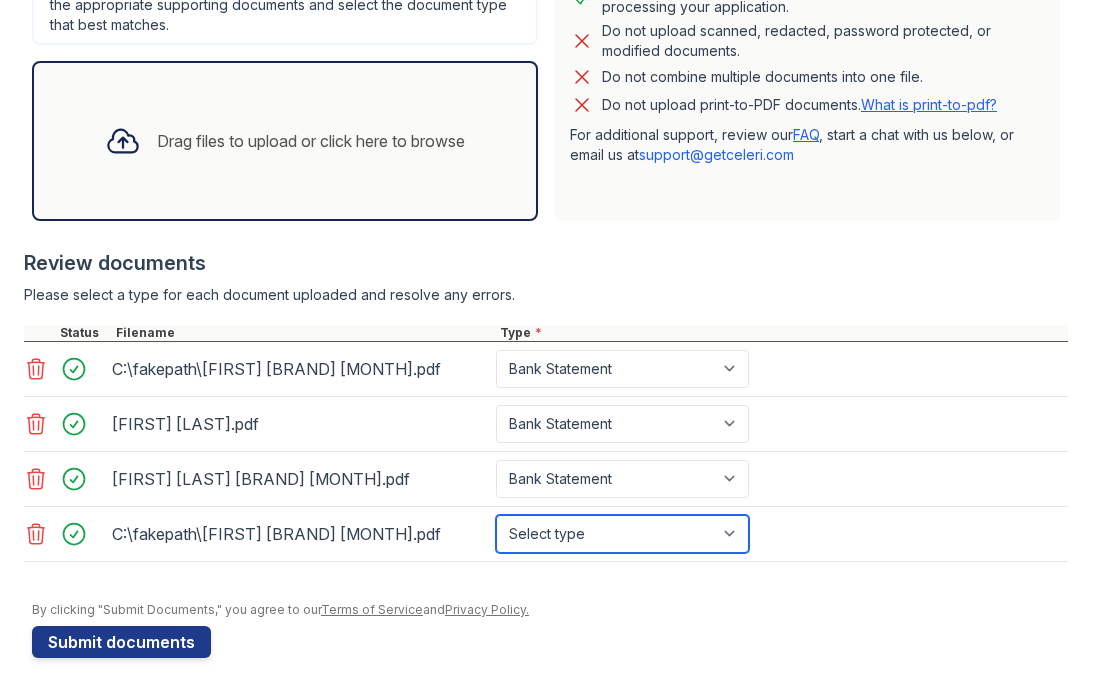 click on "Select type
Paystub
Bank Statement
Offer Letter
Tax Documents
Benefit Award Letter
Investment Account Statement
Other" at bounding box center [622, 534] 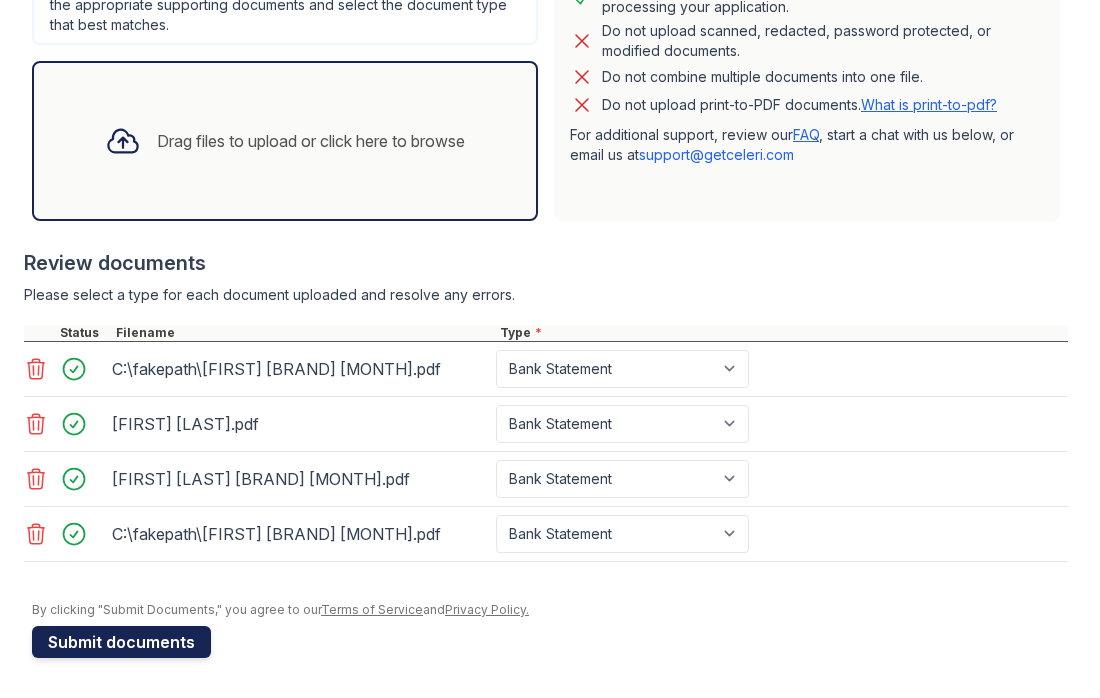 click on "Submit documents" at bounding box center (121, 642) 